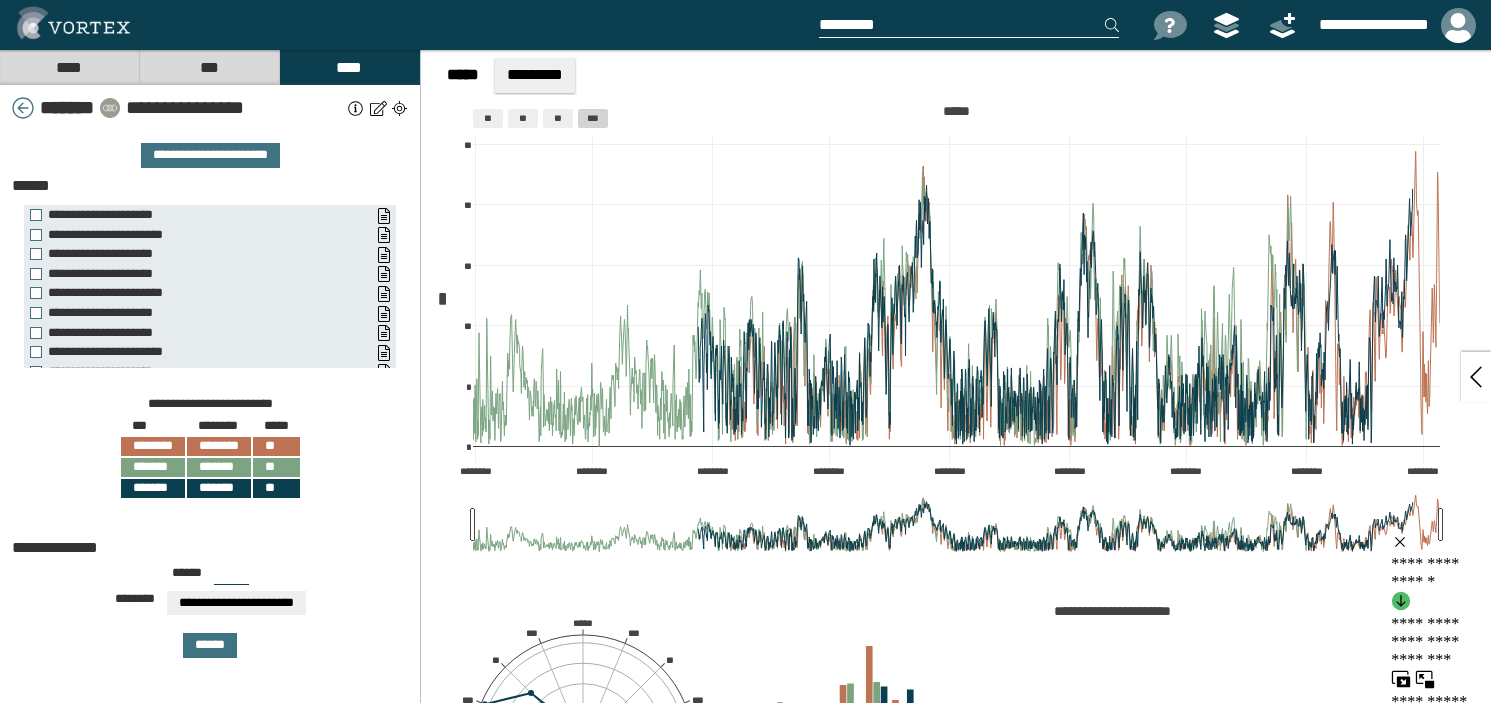 select on "*****" 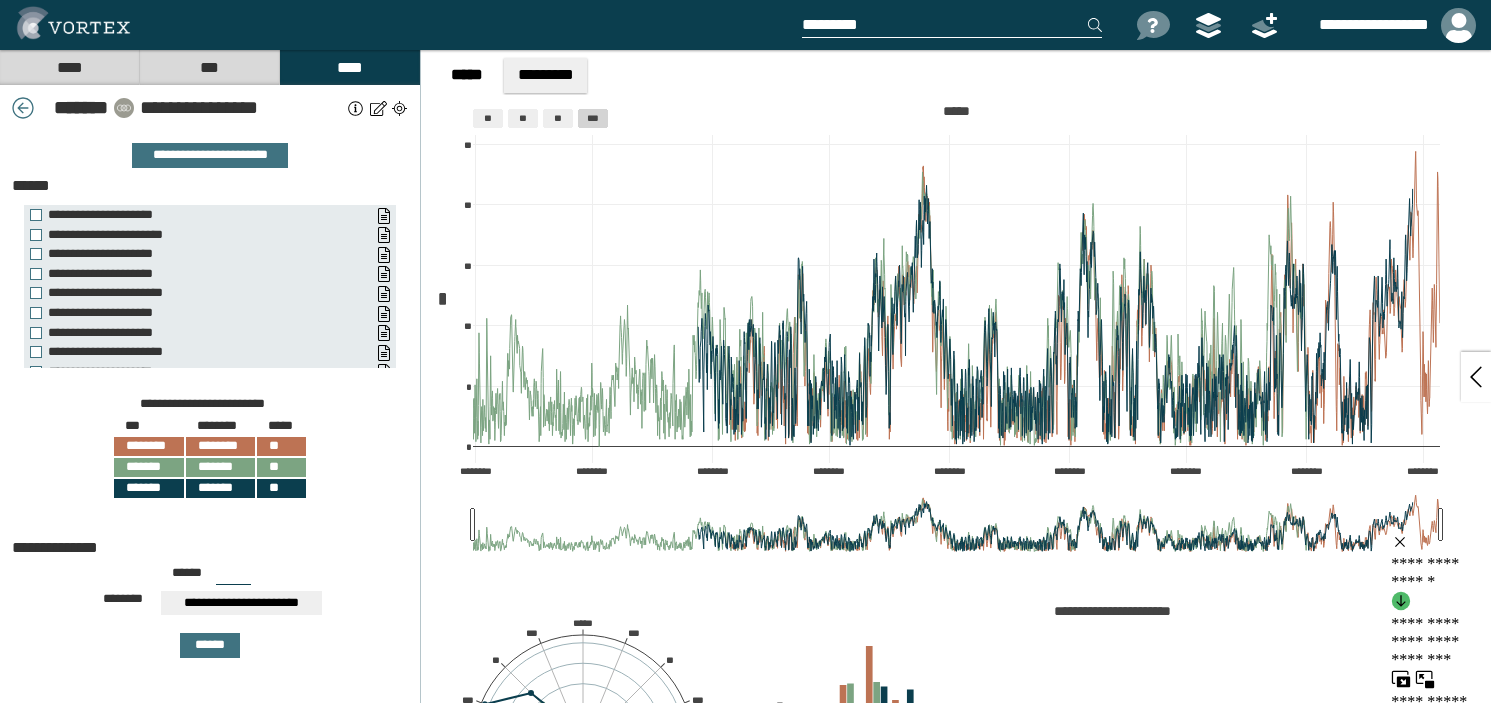 scroll, scrollTop: 0, scrollLeft: 0, axis: both 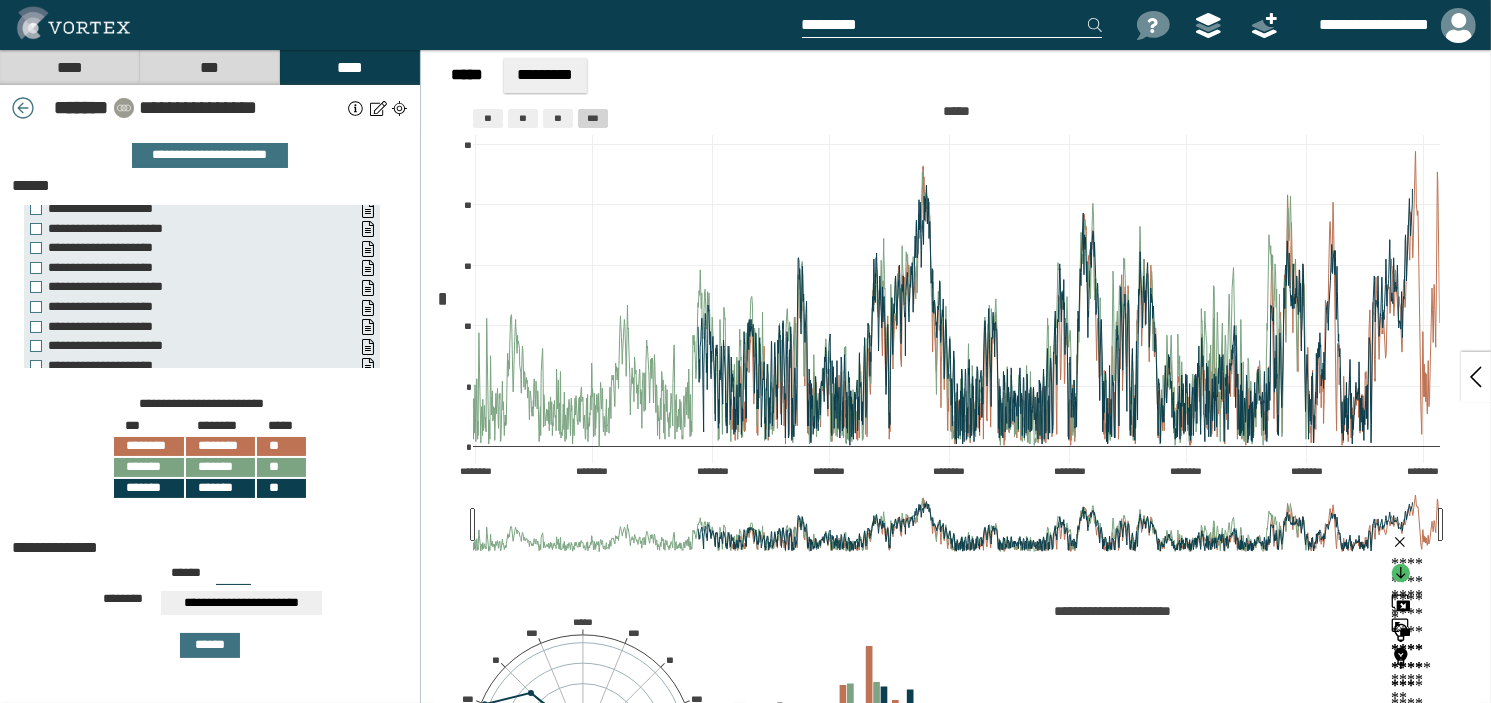 click at bounding box center (1476, 377) 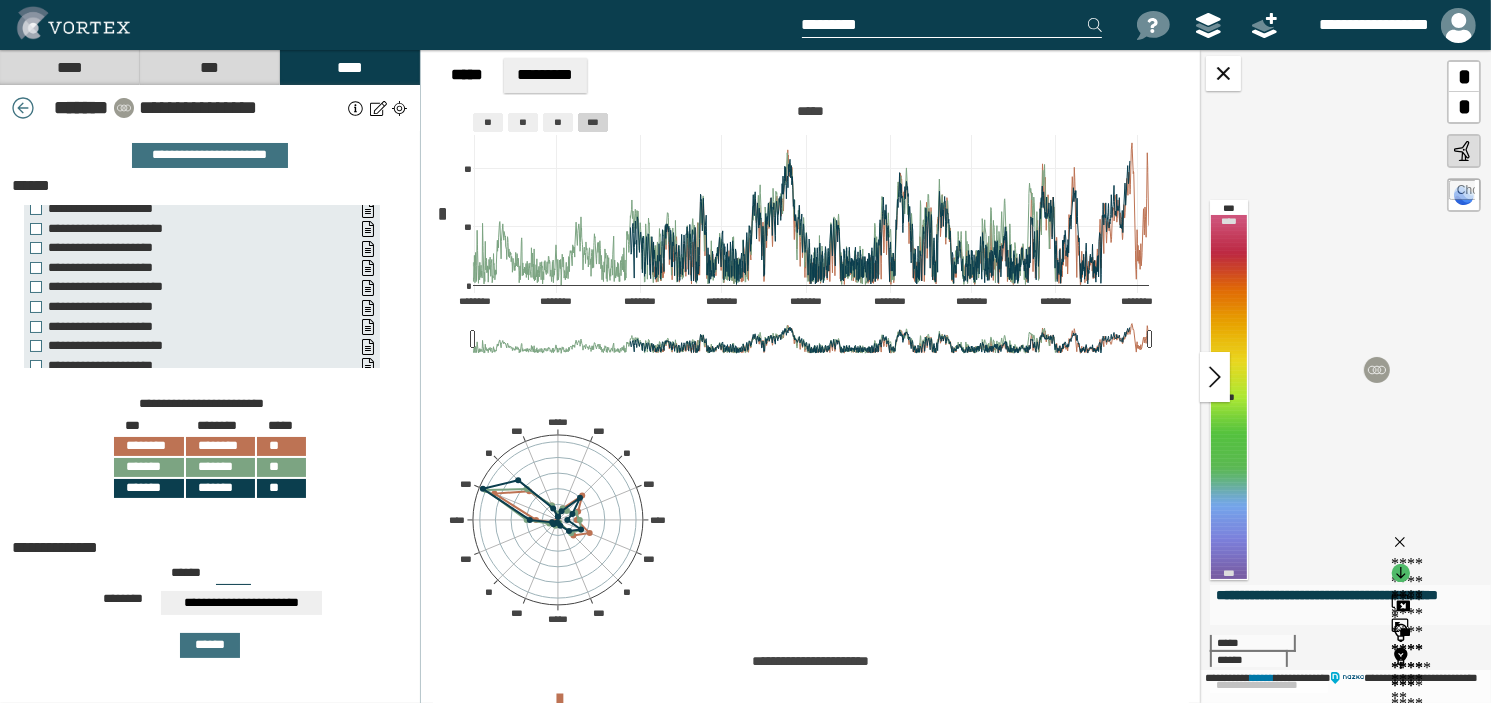 click on "****" at bounding box center (69, 67) 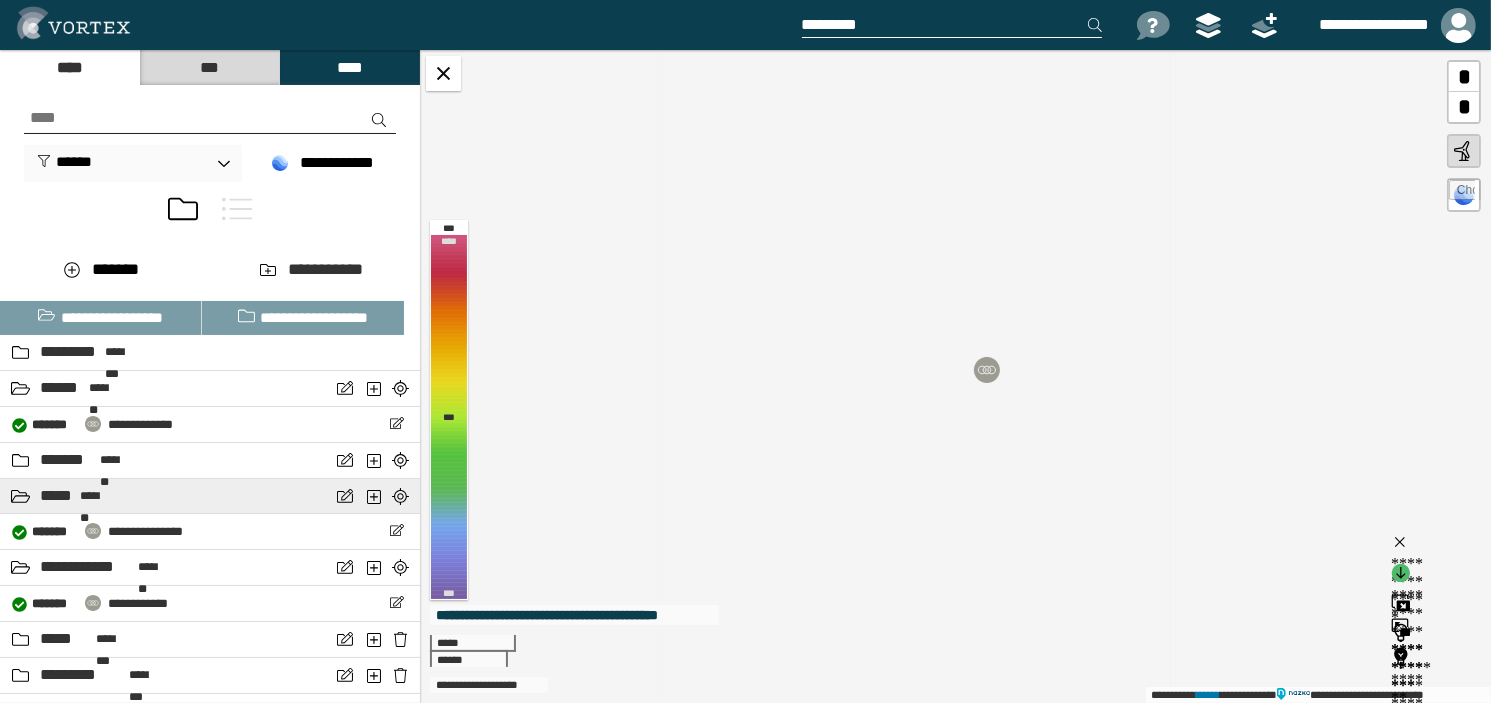 click on "***** *******" at bounding box center (165, 496) 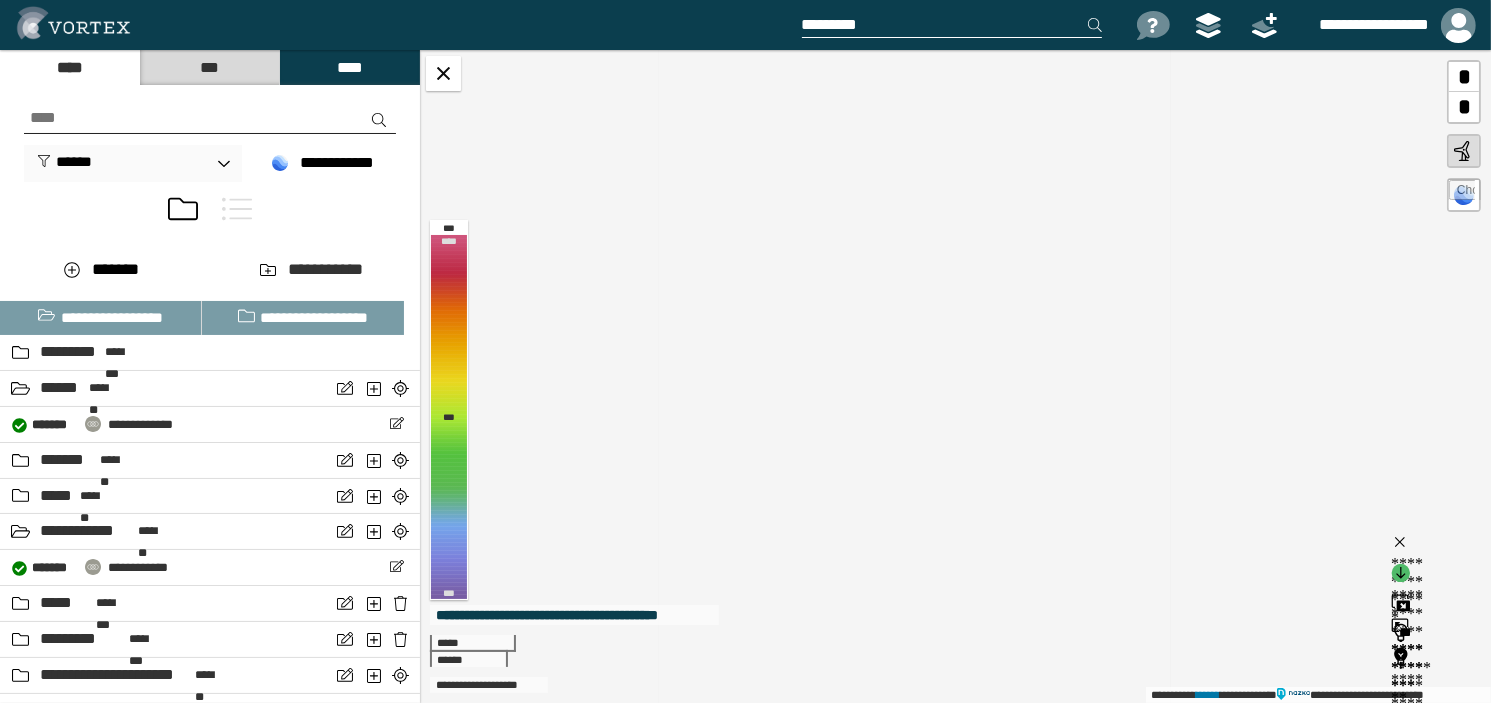click on "*******" at bounding box center (101, 270) 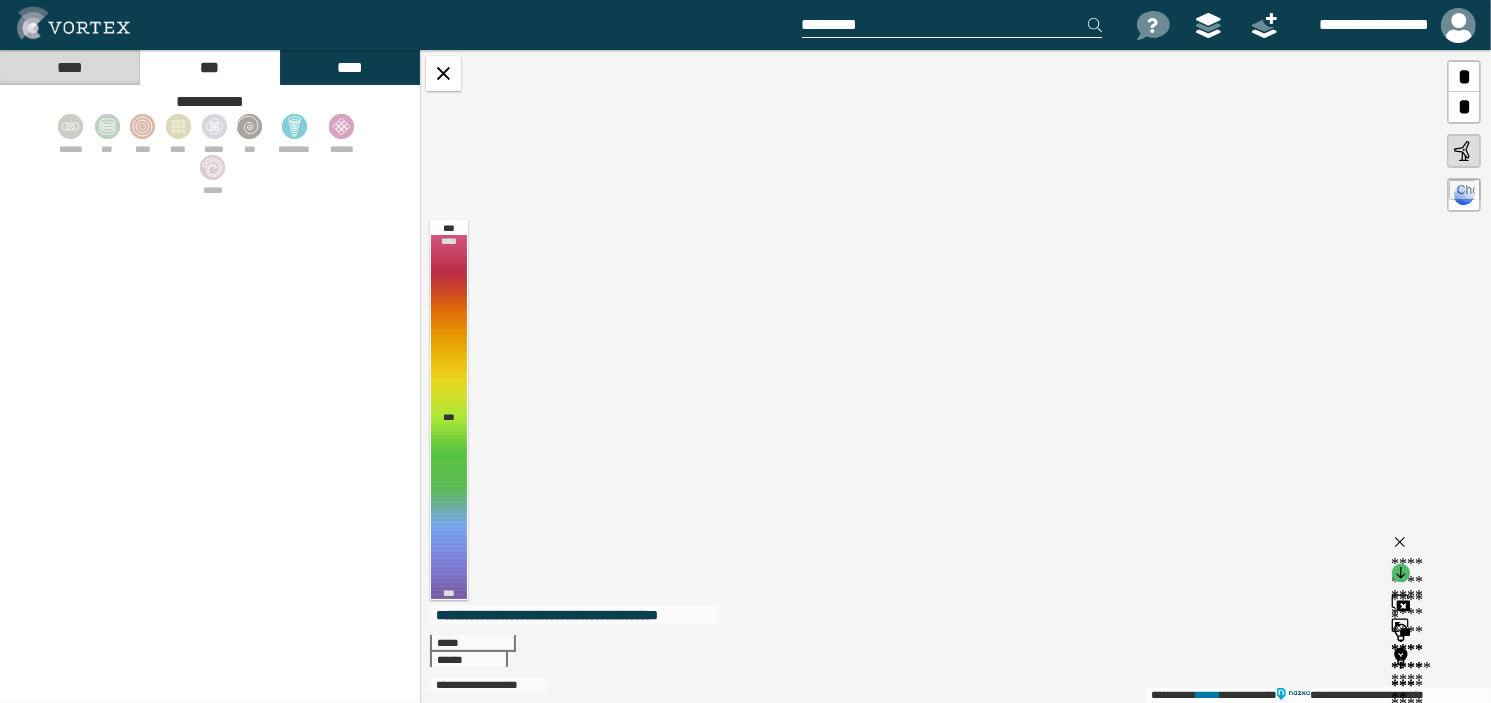 click on "****" at bounding box center [69, 67] 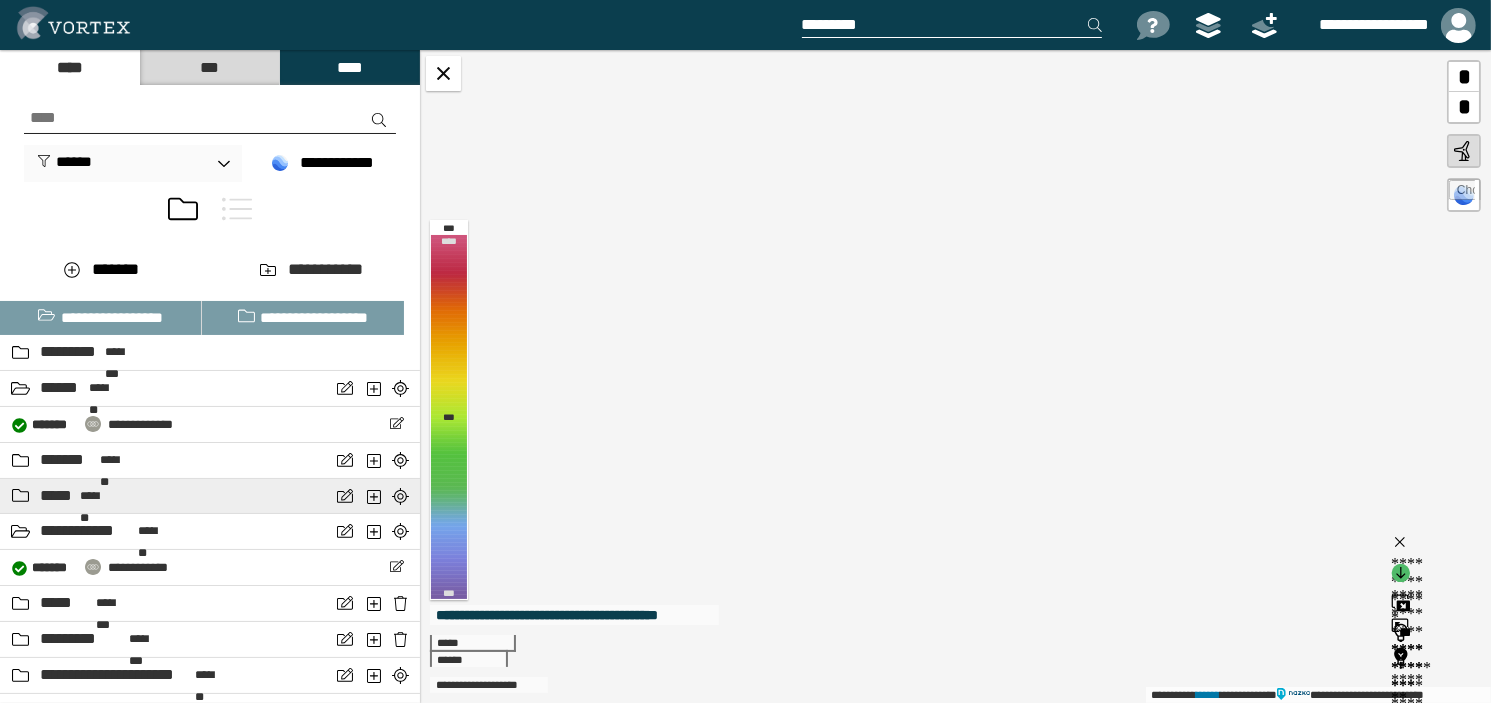 click on "***** *******" at bounding box center (165, 496) 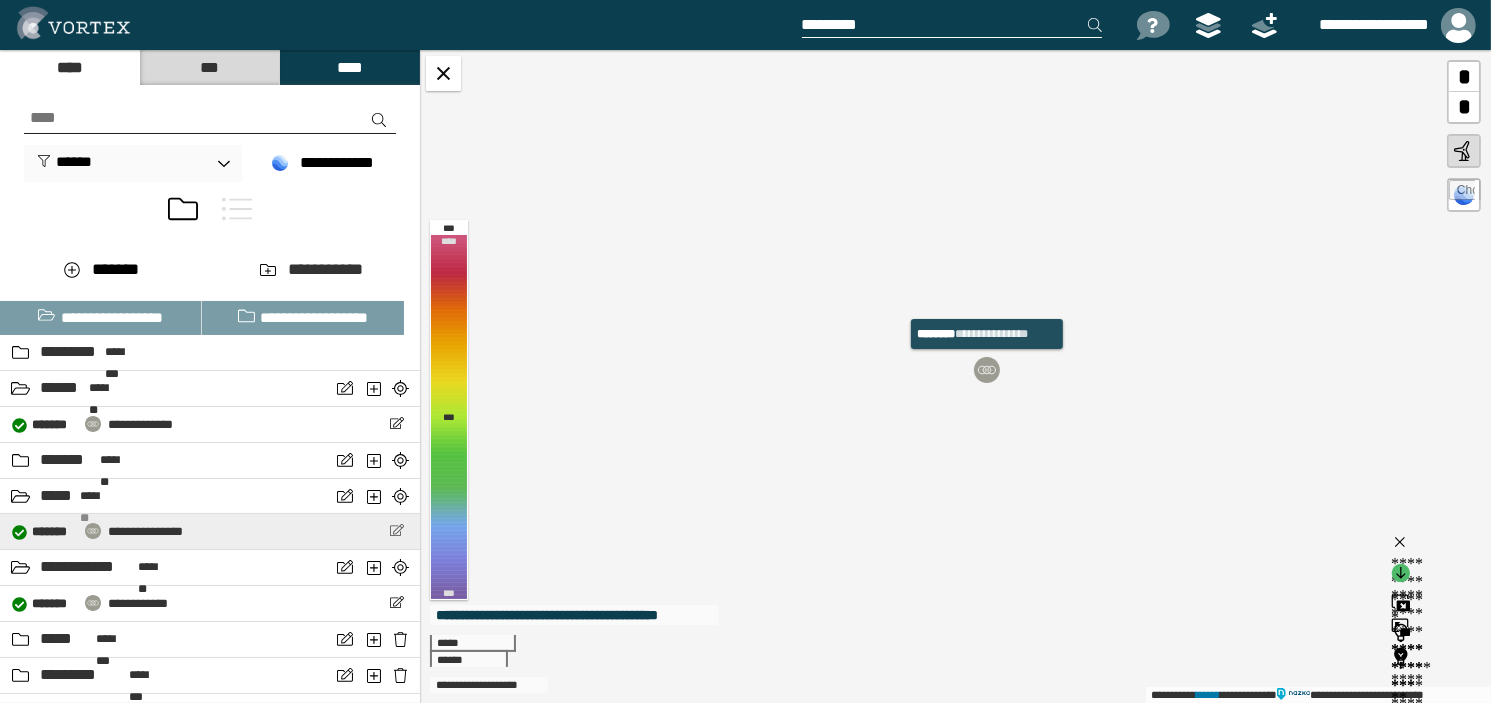 click at bounding box center [396, 530] 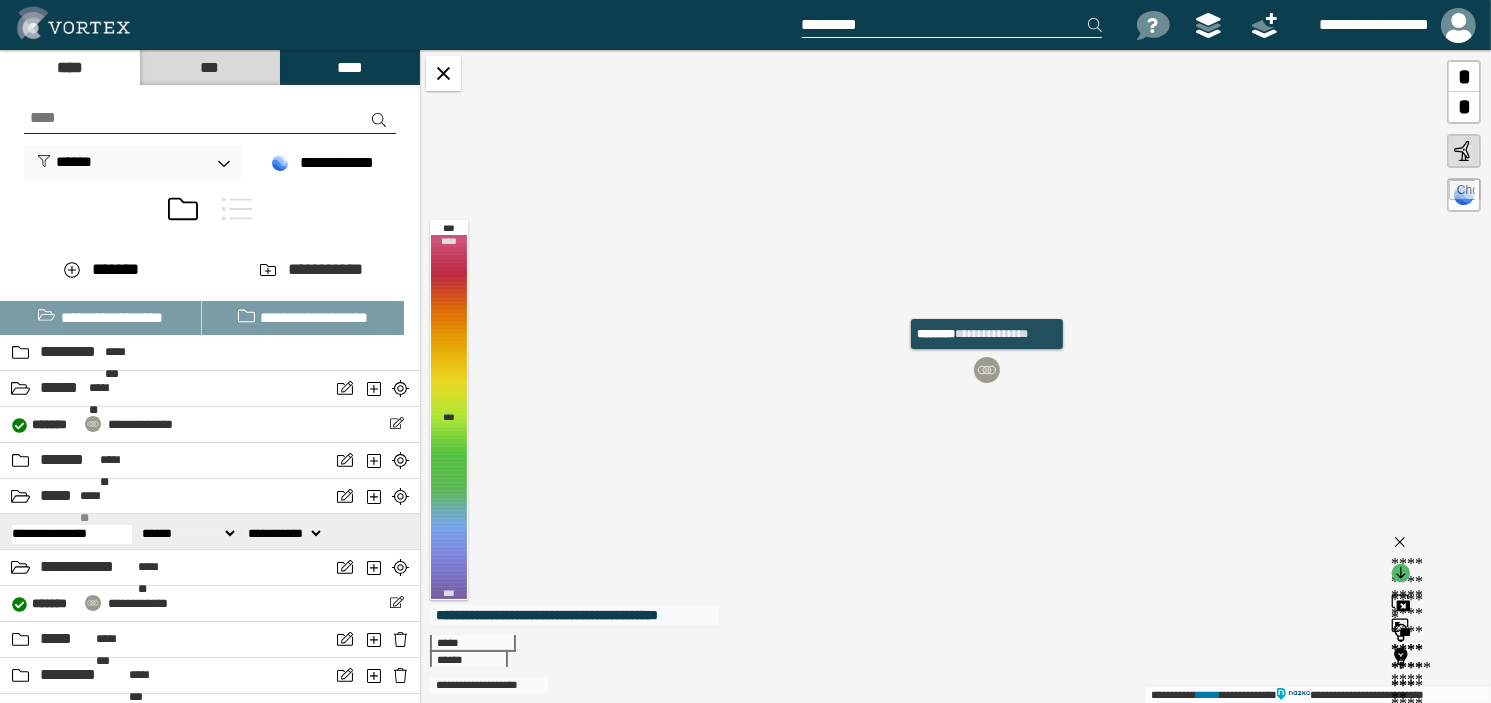 scroll, scrollTop: 0, scrollLeft: 0, axis: both 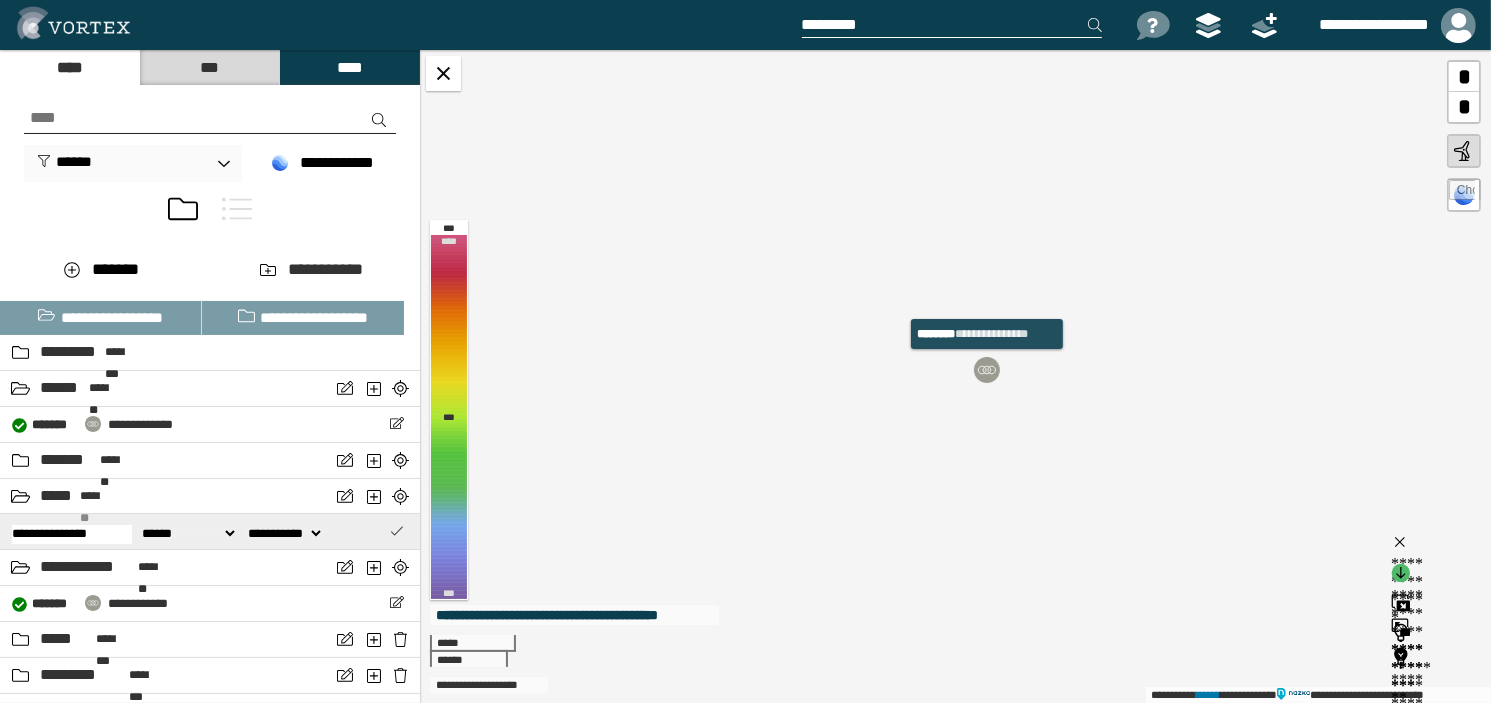 click at bounding box center [396, 530] 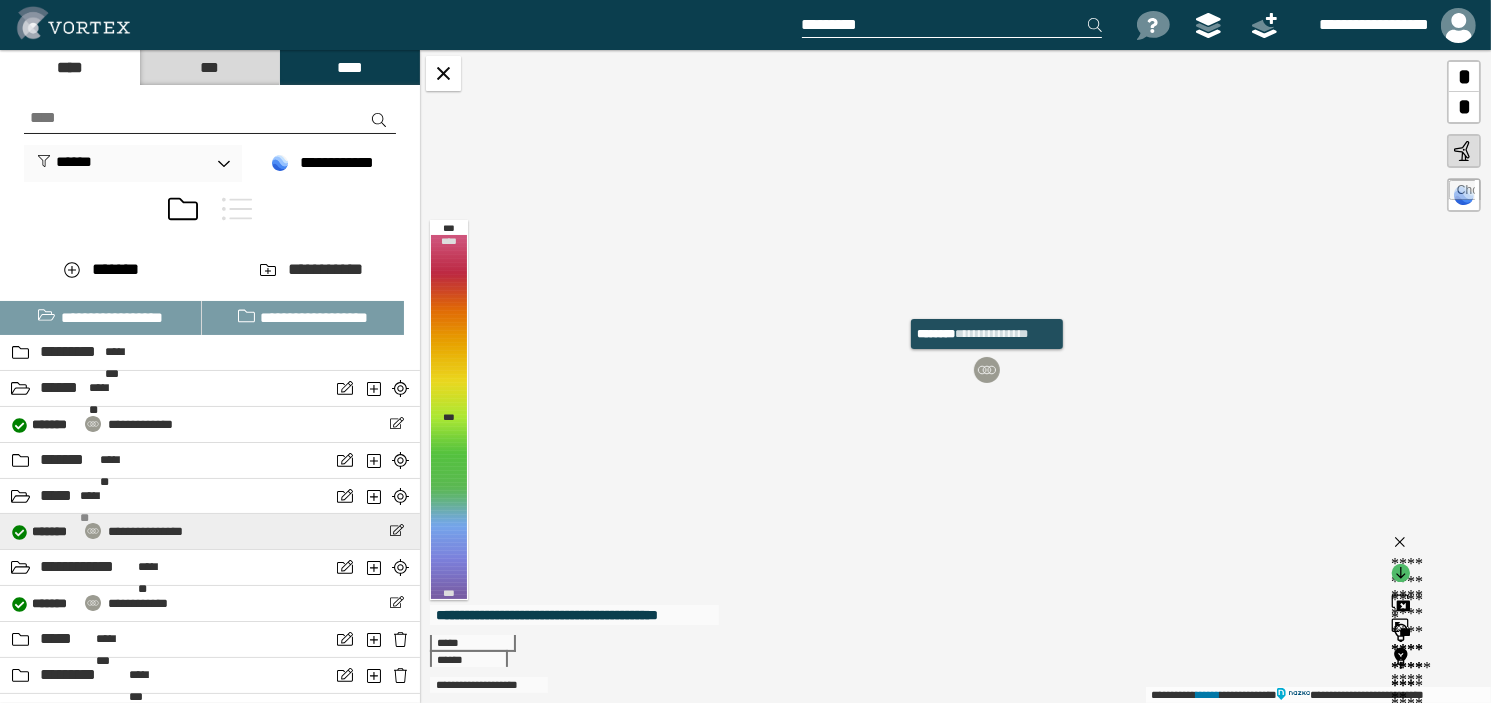 click on "**********" at bounding box center [145, 531] 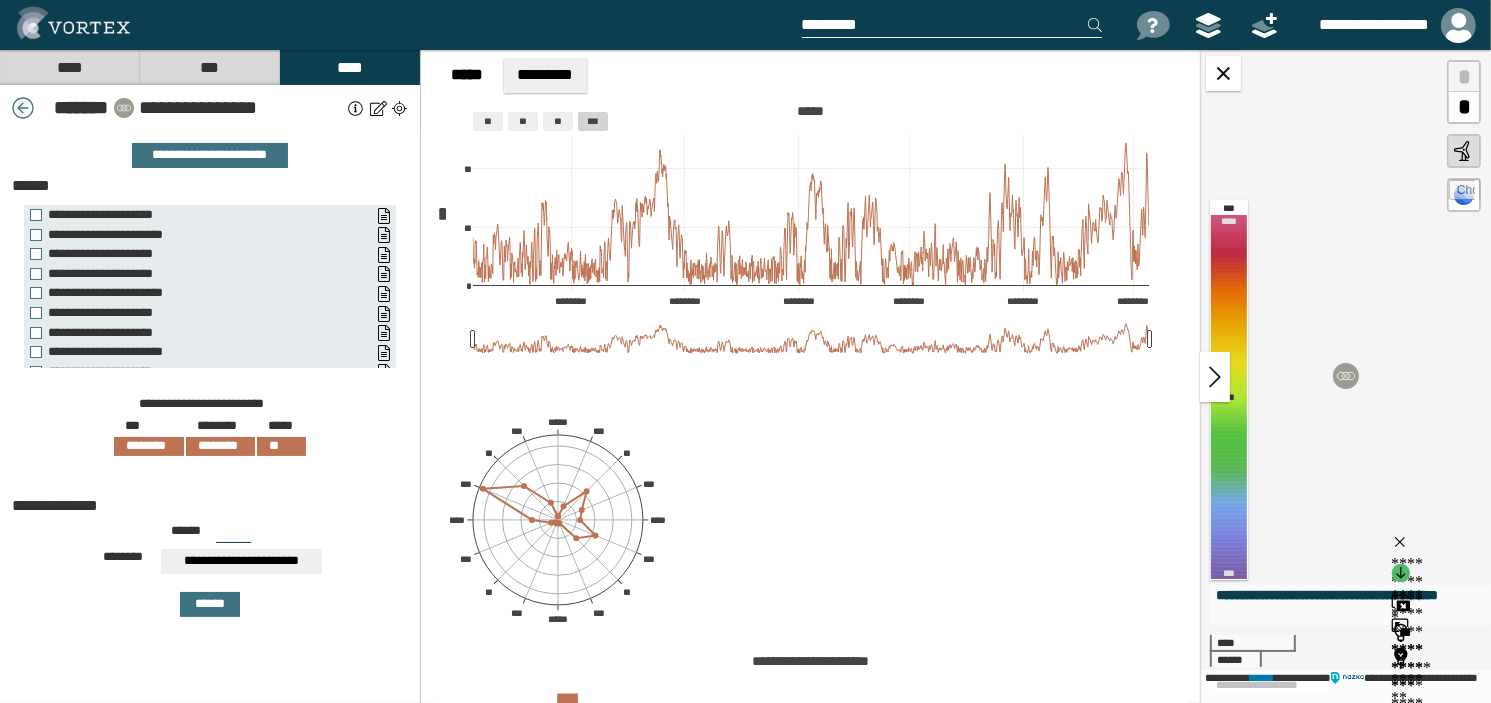 click at bounding box center [23, 108] 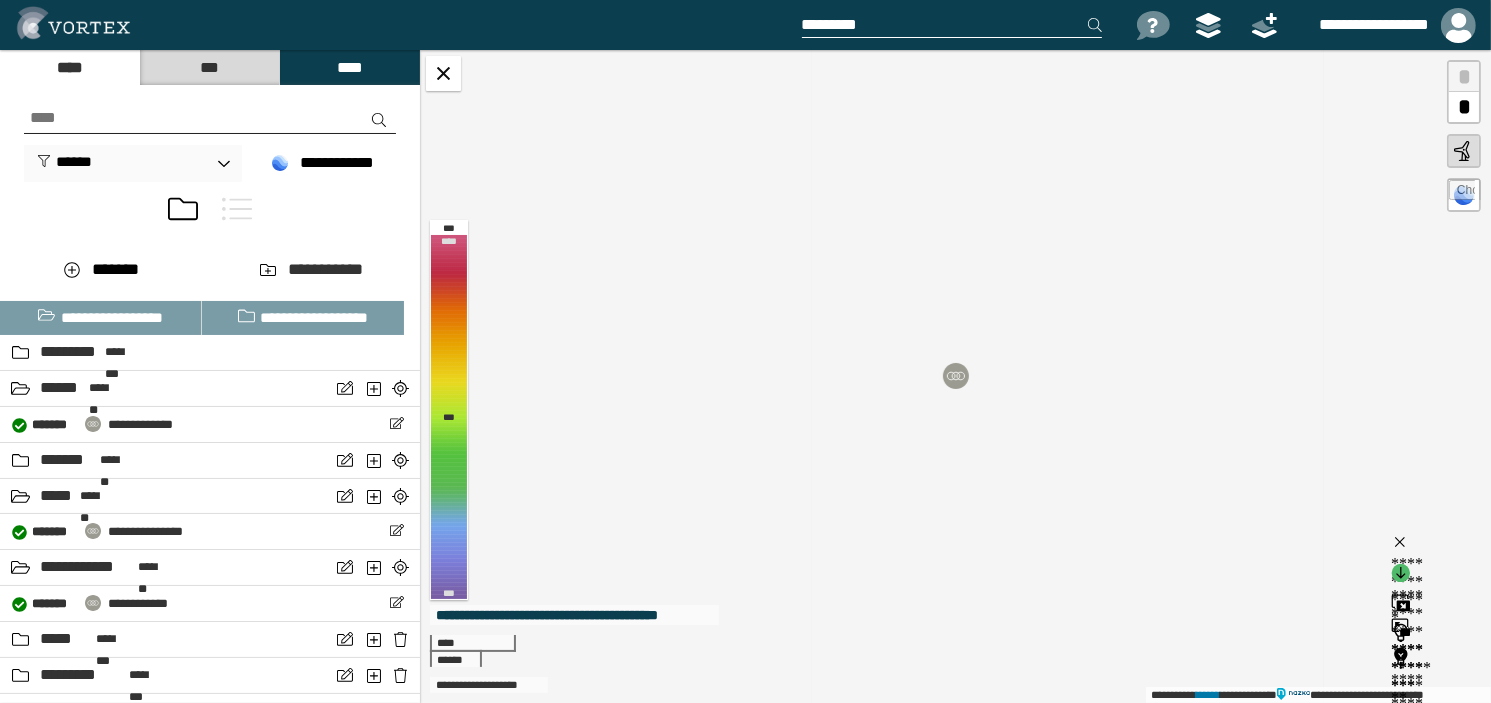 click on "***" at bounding box center (209, 67) 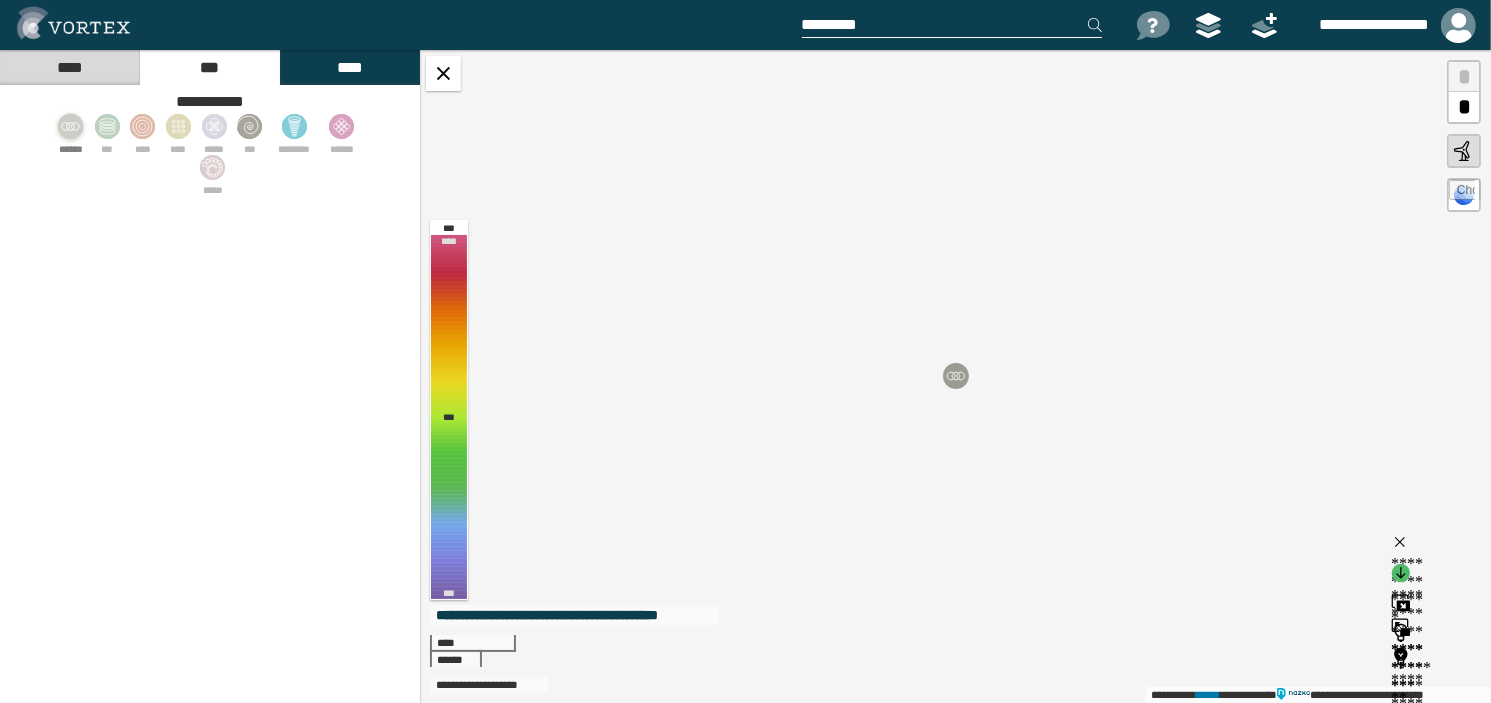 click 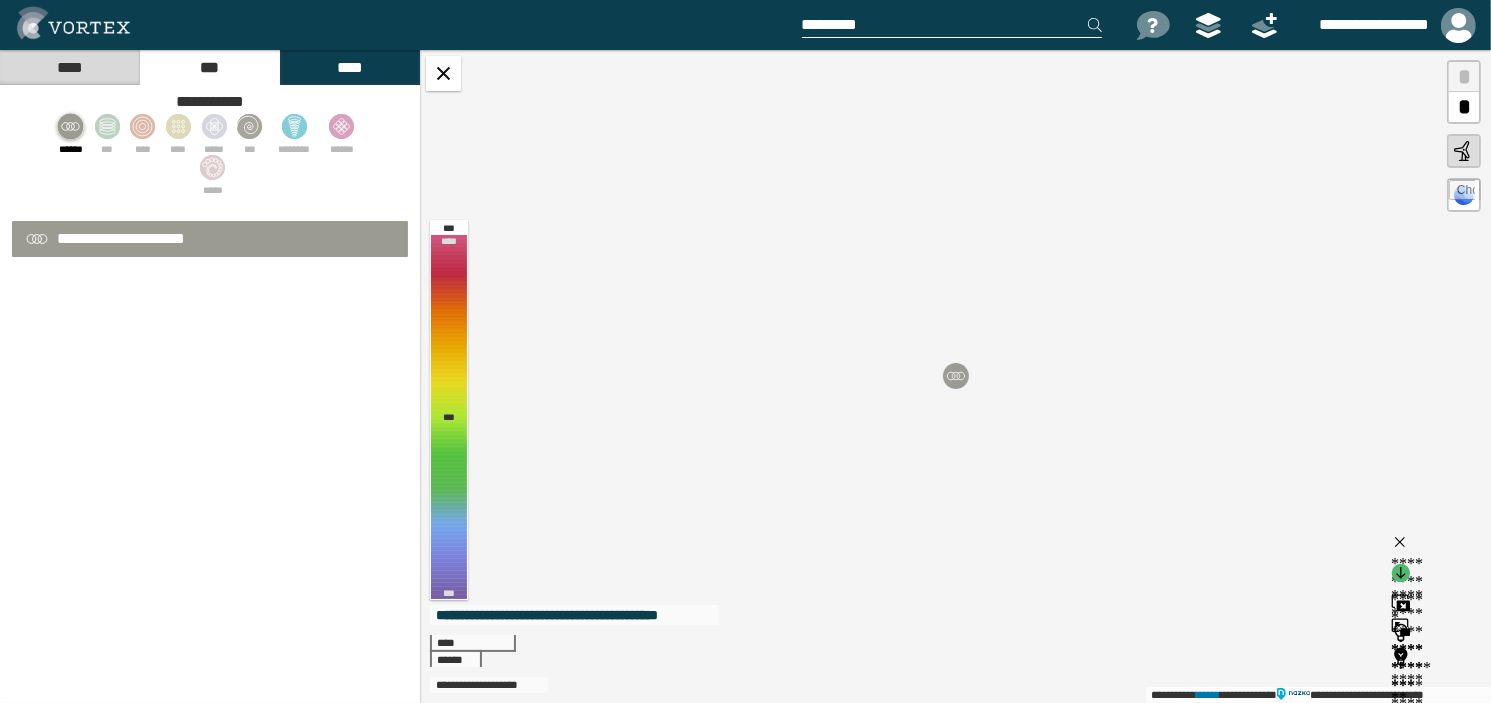 select on "*" 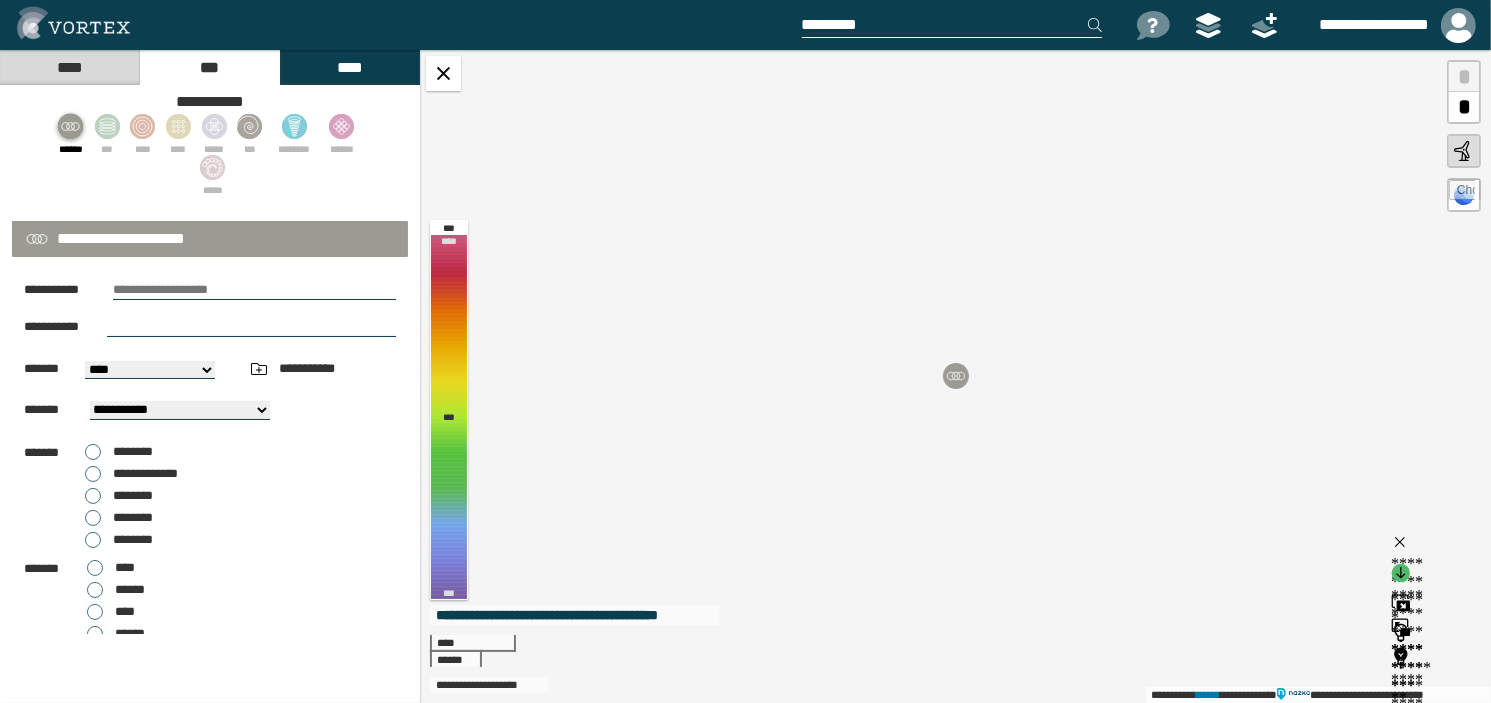 click at bounding box center (254, 290) 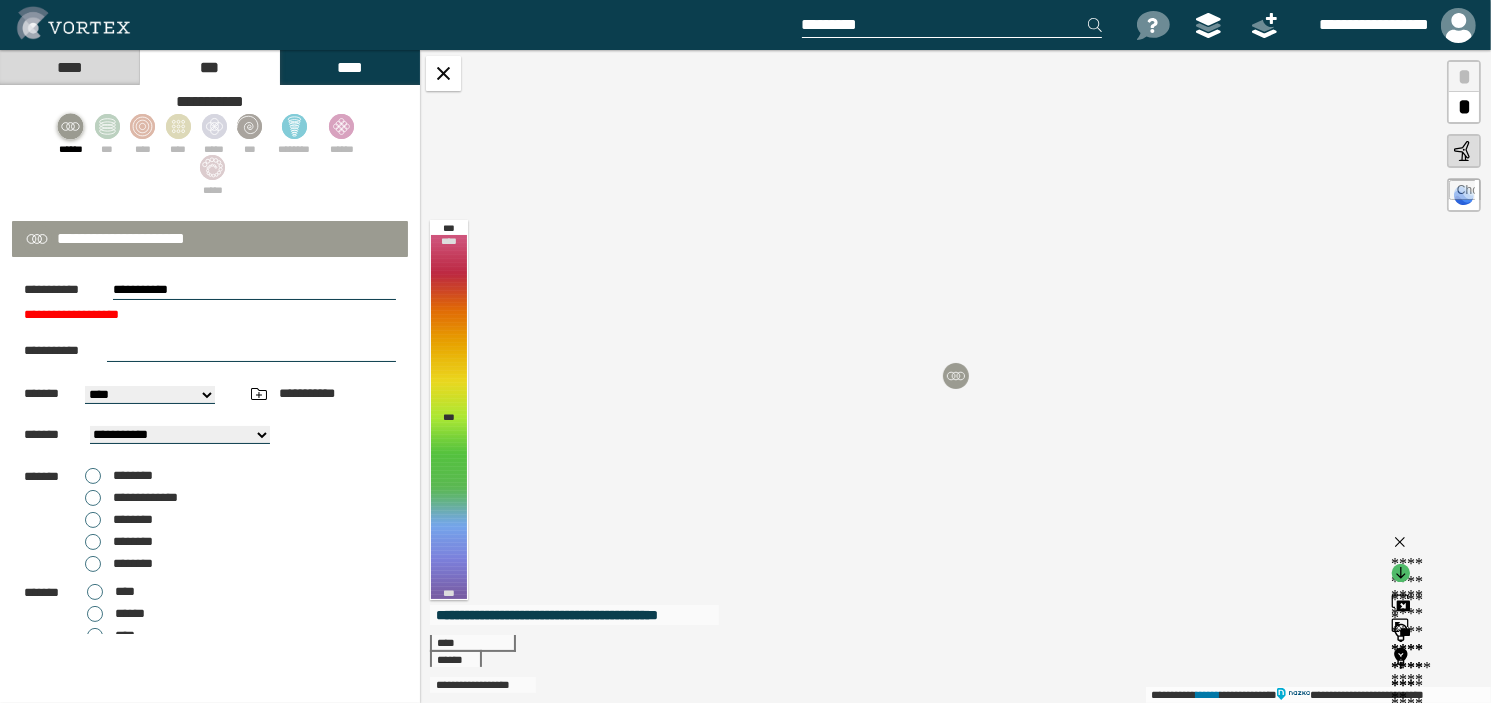 click on "**********" at bounding box center (254, 290) 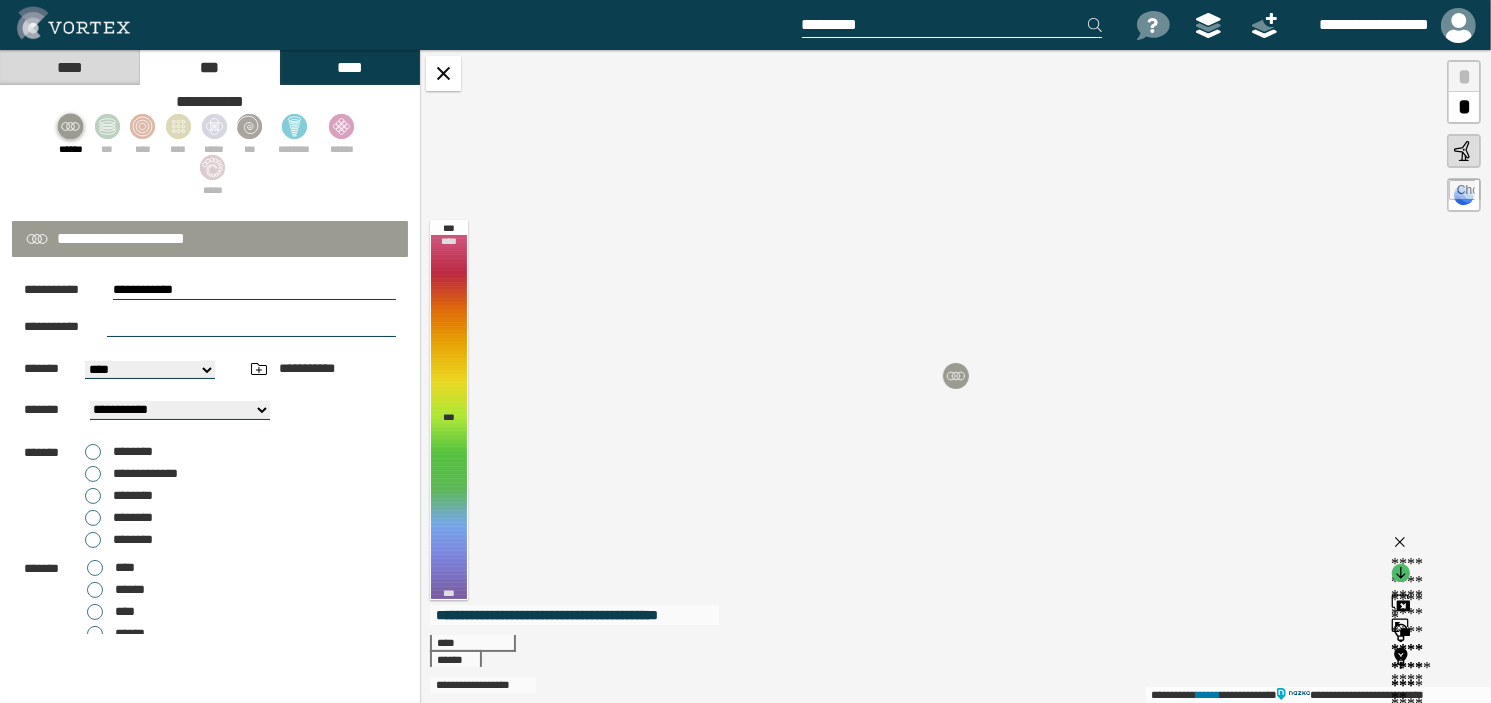paste on "**********" 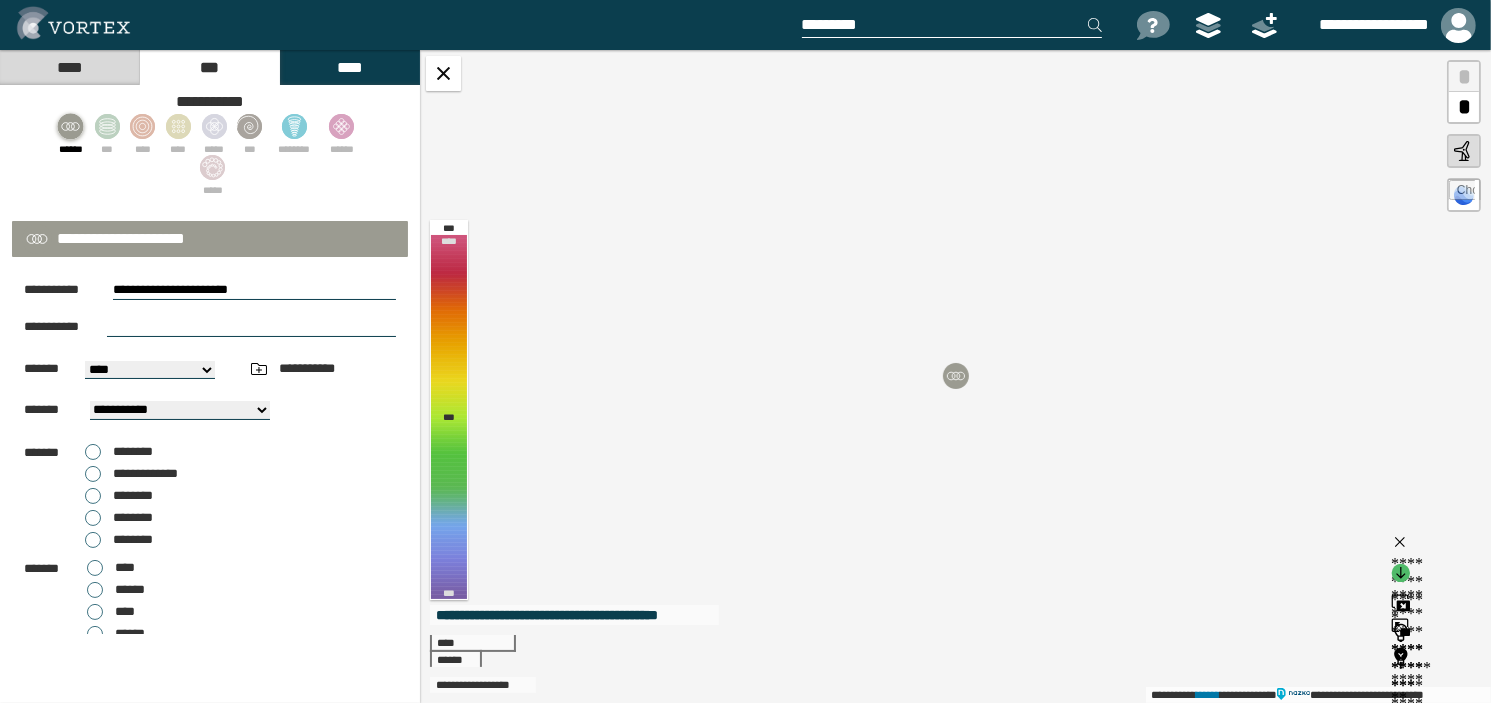 type on "**********" 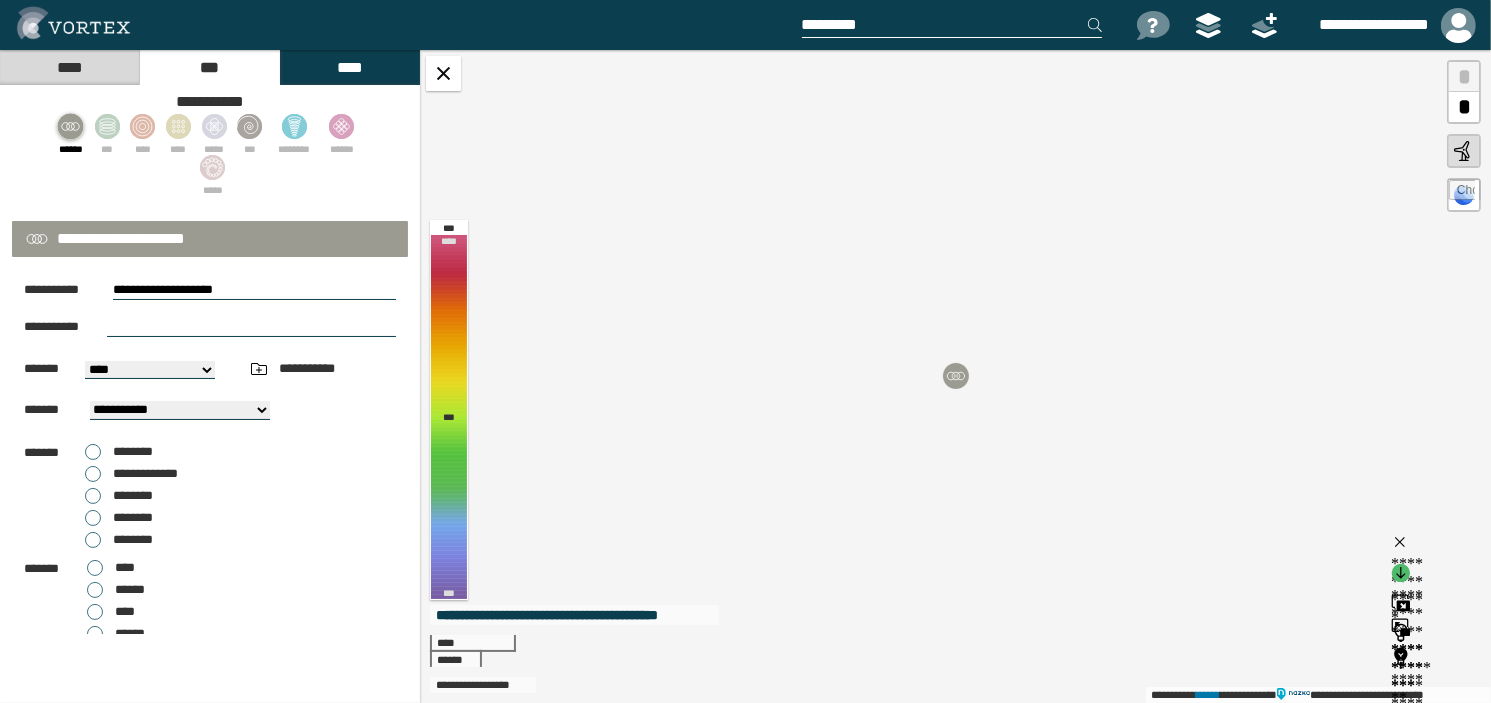 click at bounding box center [251, 327] 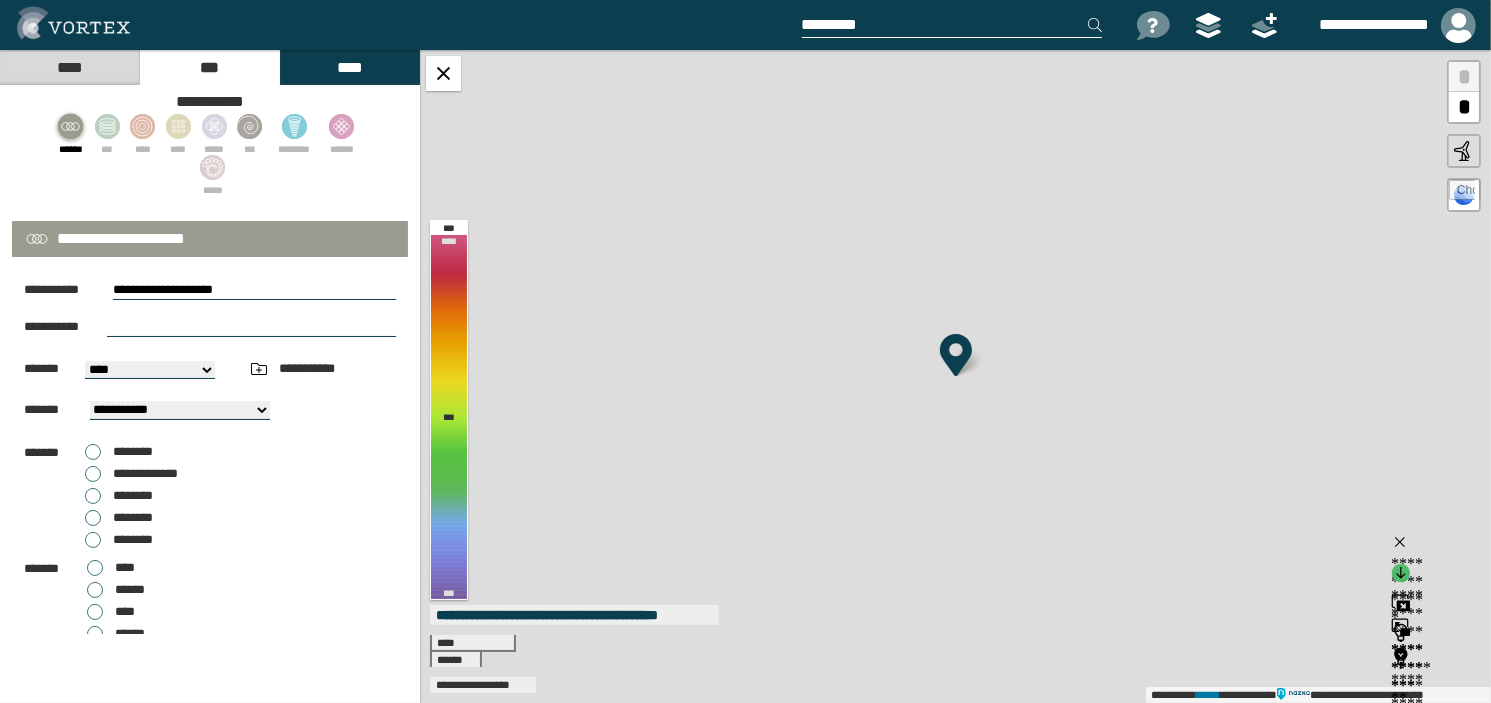 select on "**" 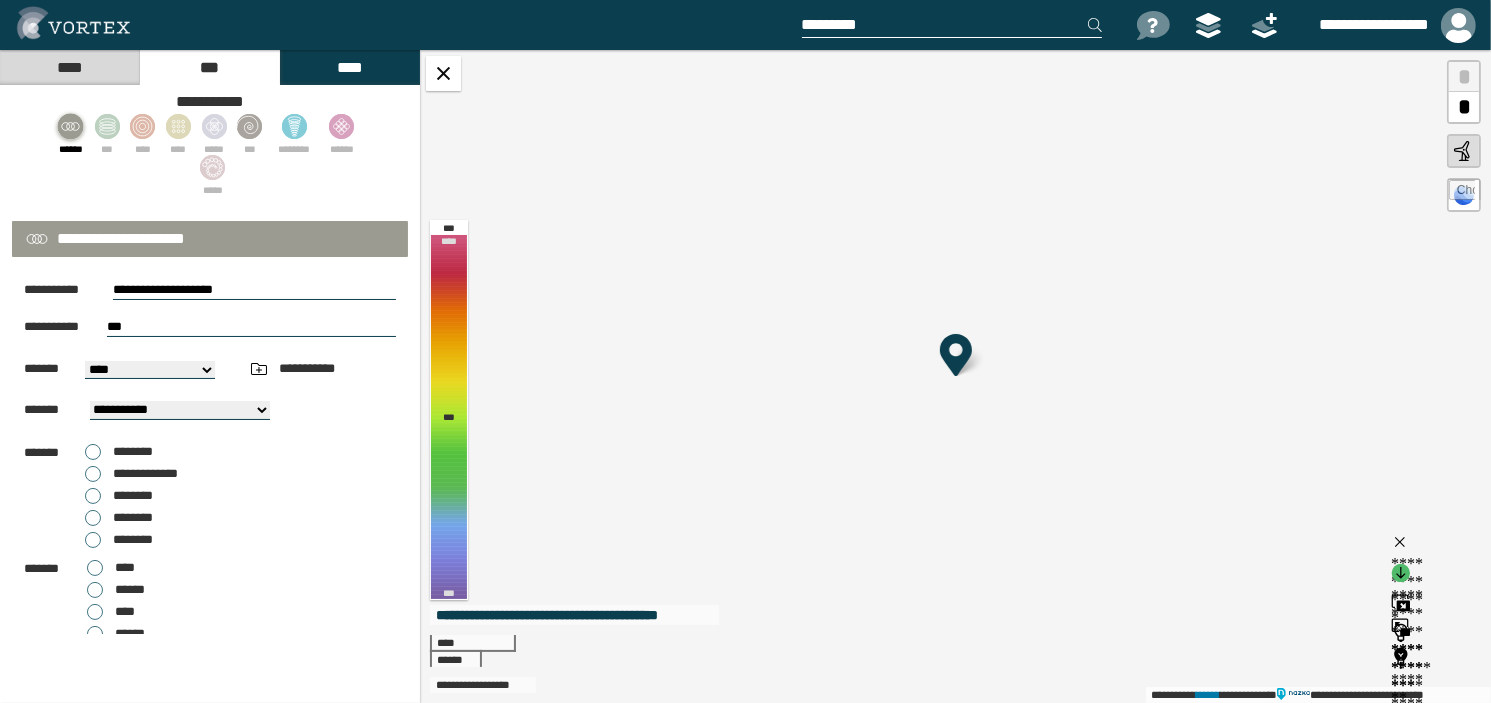 type on "***" 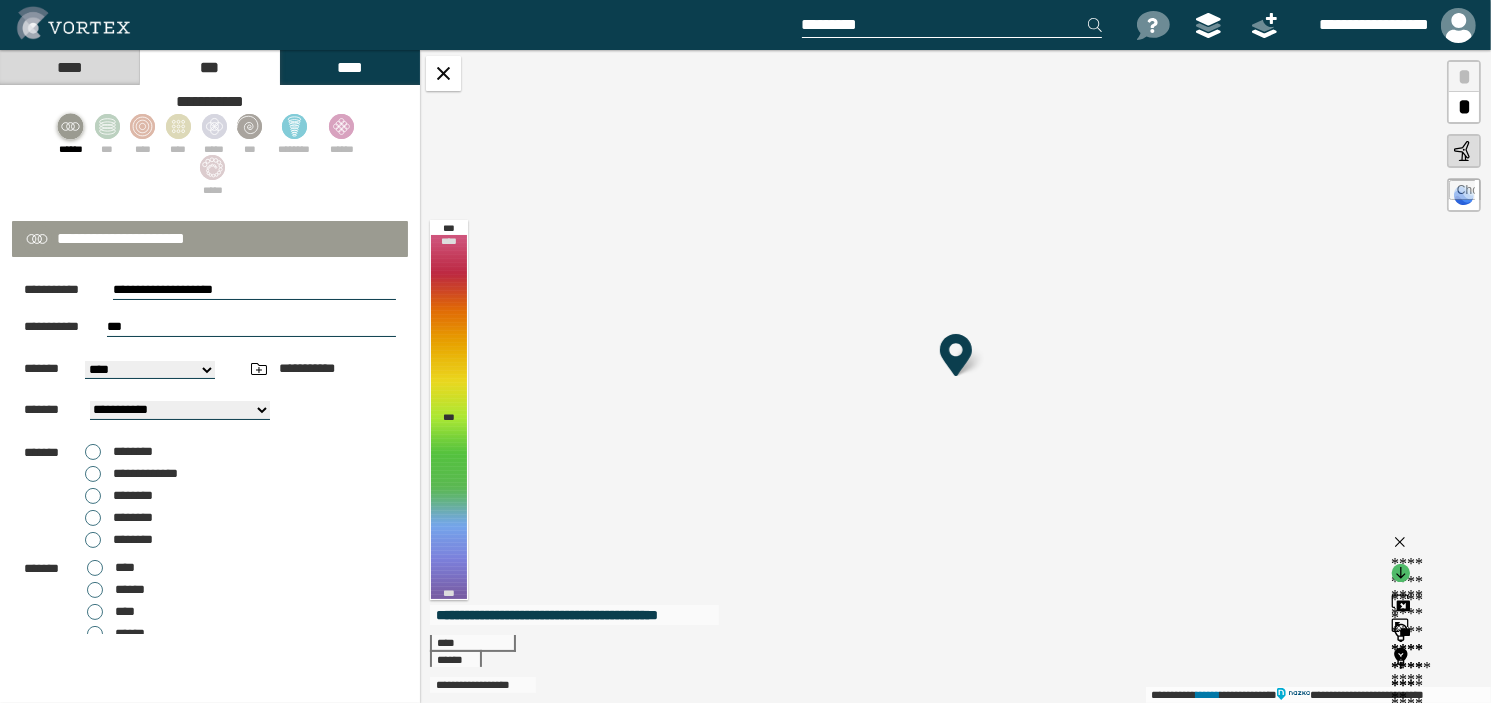 select on "*****" 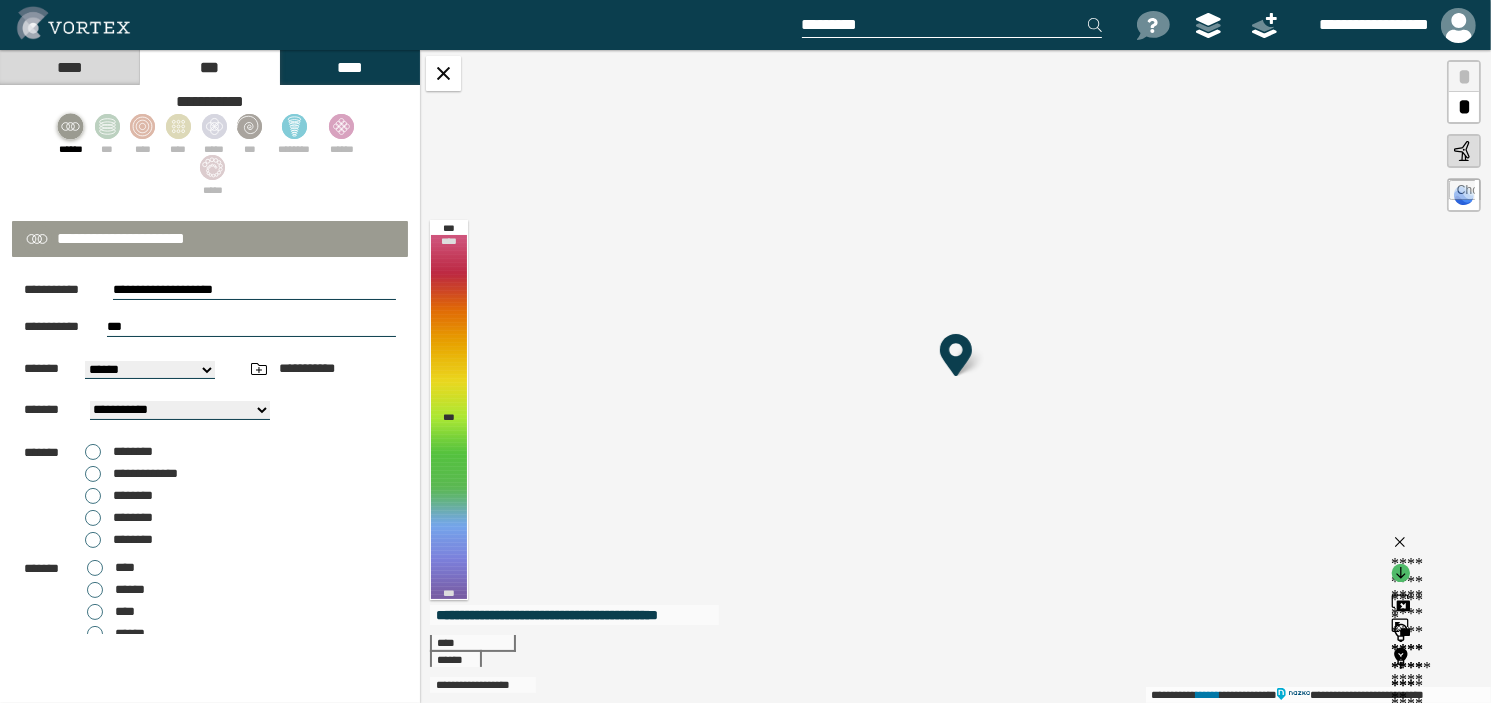 click on "[FIRST] [LAST] [STREET] [NUMBER] [CITY] [STATE] [ZIP] [COUNTRY] [PHONE] [EMAIL] [SSN] [PASSPORT] [DRIVER LICENSE] [CREDIT CARD] [BIRTH DATE] [AGE] [TIME] [ADDRESS] [COORDINATES] [POSTAL CODE] [HOME ADDRESS] [PERSONAL LOCATION] [PERSONAL TIME] [PERSONAL GEOGRAPHIC] [PERSONAL DATE] [PERSONAL PHONE] [PERSONAL EMAIL] [PERSONAL SSN] [PERSONAL PASSPORT] [PERSONAL DRIVER LICENSE] [PERSONAL CREDIT CARD] [PERSONAL BIRTH DATE] [PERSONAL AGE] [PERSONAL TIME REFERENCE] [PERSONAL ADDRESS] [PERSONAL COORDINATES] [PERSONAL POSTAL CODE] [PERSONAL HOME ADDRESS] [PERSONAL LOCATION NAME] [PERSONAL GEOGRAPHIC LOCATION] [PERSONAL DATE OF BIRTH] [PERSONAL AGE GROUP] [PERSONAL TIME ZONE] [PERSONAL CONTACT INFO] [PERSONAL IDENTIFICATION] [PERSONAL FINANCIAL INFO] [PERSONAL TRAVEL INFO] [PERSONAL MEDICAL INFO] [PERSONAL EMPLOYMENT INFO] [PERSONAL EDUCATION INFO] [PERSONAL FAMILY INFO] [PERSONAL HOBBIES INFO] [PERSONAL PREFERENCES] [PERSONAL HISTORY] [PERSONAL PROFILE] [PERSONAL DATA] [PERSONAL INFORMATION] [PERSONAL DETAILS] [PERSONAL ATTRIBUTES] [PERSONAL CHARACTERISTICS] [PERSONAL TRAITS] [PERSONAL QUALITIES] [PERSONAL ATTRIBUTES LIST] [PERSONAL CHARACTERISTICS LIST] [PERSONAL TRAITS LIST] [PERSONAL QUALITIES LIST] [PERSONAL ATTRIBUTES SET] [PERSONAL CHARACTERISTICS SET] [PERSONAL TRAITS SET] [PERSONAL QUALITIES SET] [PERSONAL ATTRIBUTES COLLECTION] [PERSONAL CHARACTERISTICS COLLECTION] [PERSONAL TRAITS COLLECTION] [PERSONAL QUALITIES COLLECTION] [PERSONAL ATTRIBUTES RECORD] [PERSONAL CHARACTERISTICS RECORD] [PERSONAL TRAITS RECORD] [PERSONAL QUALITIES RECORD] [PERSONAL ATTRIBUTES ENTRY] [PERSONAL CHARACTERISTICS ENTRY] [PERSONAL TRAITS ENTRY] [PERSONAL QUALITIES ENTRY] [PERSONAL ATTRIBUTES ITEM] [PERSONAL CHARACTERISTICS ITEM] [PERSONAL TRAITS ITEM] [PERSONAL QUALITIES ITEM] [PERSONAL ATTRIBUTES VALUE] [PERSONAL CHARACTERISTICS VALUE] [PERSONAL TRAITS VALUE] [PERSONAL QUALITIES VALUE] [PERSONAL ATTRIBUTES FIELD] [PERSONAL CHARACTERISTICS FIELD] [PERSONAL TRAITS FIELD] [PERSONAL QUALITIES FIELD] [PERSONAL ATTRIBUTES PROPERTY] [PERSONAL CHARACTERISTICS PROPERTY] [PERSONAL TRAITS PROPERTY] [PERSONAL QUALITIES PROPERTY] [PERSONAL ATTRIBUTES ATTRIBUTE] [PERSONAL CHARACTERISTICS ATTRIBUTE] [PERSONAL TRAITS ATTRIBUTE] [PERSONAL QUALITIES ATTRIBUTE] [PERSONAL ATTRIBUTES FEATURE] [PERSONAL CHARACTERISTICS FEATURE] [PERSONAL TRAITS FEATURE] [PERSONAL QUALITIES FEATURE] [PERSONAL ATTRIBUTES ELEMENT] [PERSONAL CHARACTERISTICS ELEMENT] [PERSONAL TRAITS ELEMENT] [PERSONAL QUALITIES ELEMENT] [PERSONAL ATTRIBUTES COMPONENT] [PERSONAL CHARACTERISTICS COMPONENT] [PERSONAL TRAITS COMPONENT] [PERSONAL QUALITIES COMPONENT] [PERSONAL ATTRIBUTES PART] [PERSONAL CHARACTERISTICS PART] [PERSONAL TRAITS PART] [PERSONAL QUALITIES PART] [PERSONAL ATTRIBUTES SECTION] [PERSONAL CHARACTERISTICS SECTION] [PERSONAL TRAITS SECTION] [PERSONAL QUALITIES SECTION] [PERSONAL ATTRIBUTES BLOCK] [PERSONAL CHARACTERISTICS BLOCK] [PERSONAL TRAITS BLOCK] [PERSONAL QUALITIES BLOCK] [PERSONAL ATTRIBUTES SEGMENT] [PERSONAL CHARACTERISTICS SEGMENT] [PERSONAL TRAITS SEGMENT] [PERSONAL QUALITIES SEGMENT] [PERSONAL ATTRIBUTES UNIT] [PERSONAL CHARACTERISTICS UNIT] [PERSONAL TRAITS UNIT] [PERSONAL QUALITIES UNIT] [PERSONAL ATTRIBUTES MODULE] [PERSONAL CHARACTERISTICS MODULE] [PERSONAL TRAITS MODULE] [PERSONAL QUALITIES MODULE] [PERSONAL ATTRIBUTES PACKAGE] [PERSONAL CHARACTERISTICS PACKAGE] [PERSONAL TRAITS PACKAGE] [PERSONAL QUALITIES PACKAGE] [PERSONAL ATTRIBUTES BUNDLE] [PERSONAL CHARACTERISTICS BUNDLE] [PERSONAL TRAITS BUNDLE] [PERSONAL QUALITIES BUNDLE]" at bounding box center (150, 370) 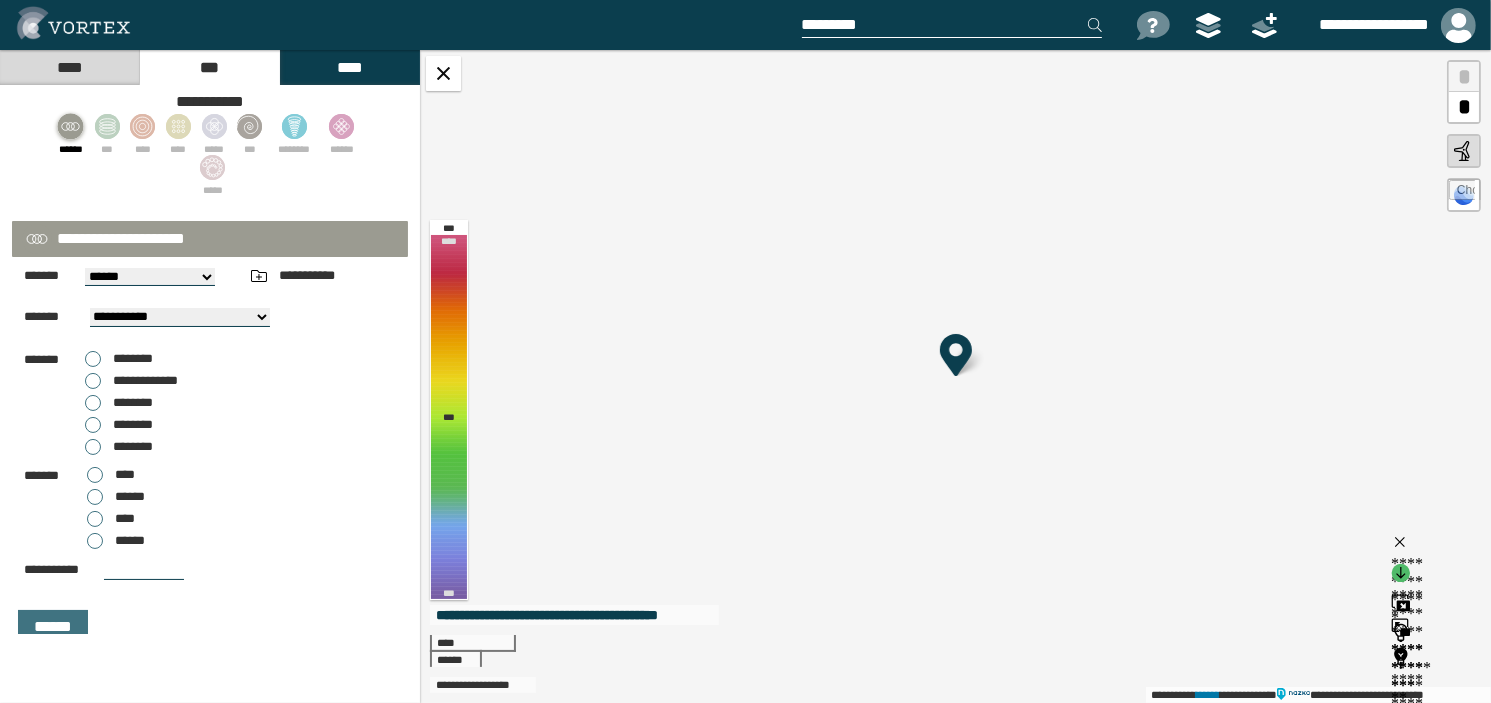 scroll, scrollTop: 108, scrollLeft: 0, axis: vertical 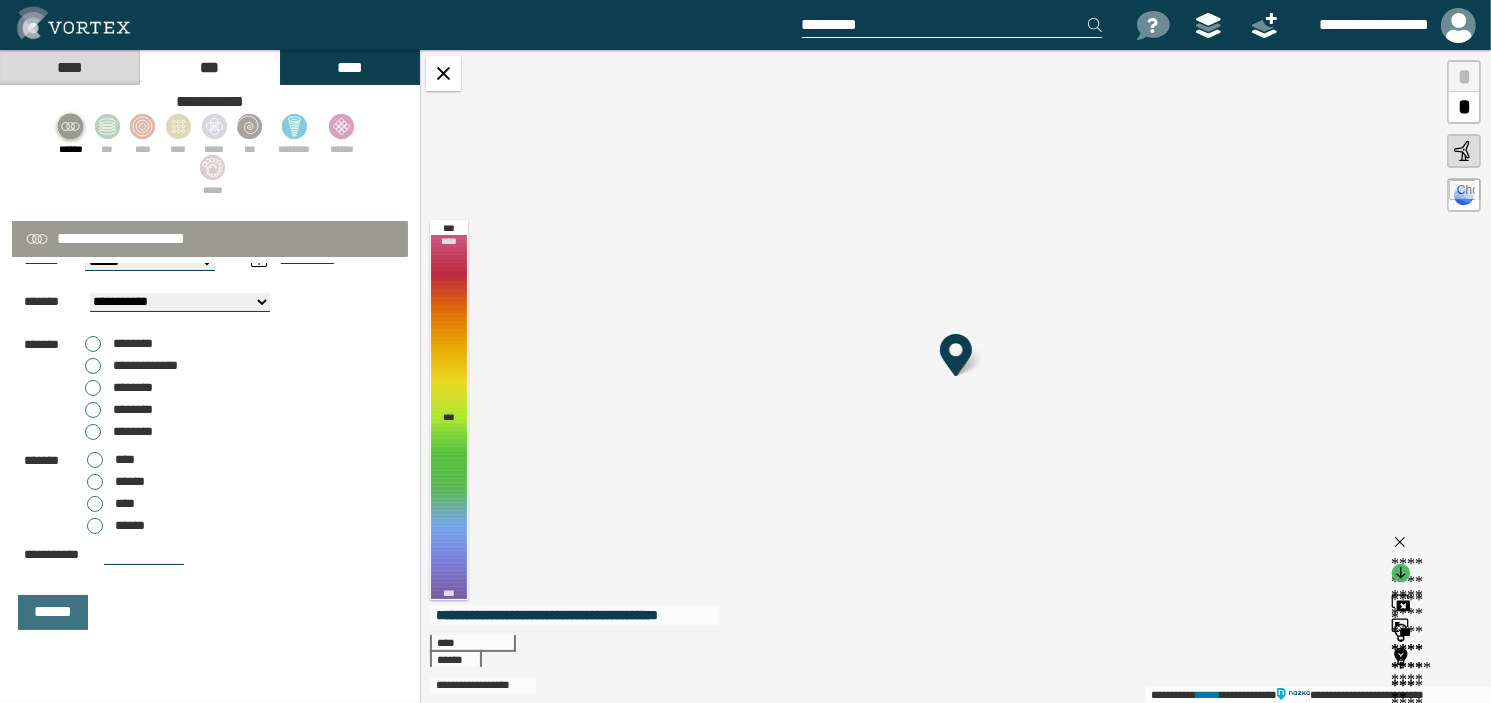 click on "**********" at bounding box center [131, 366] 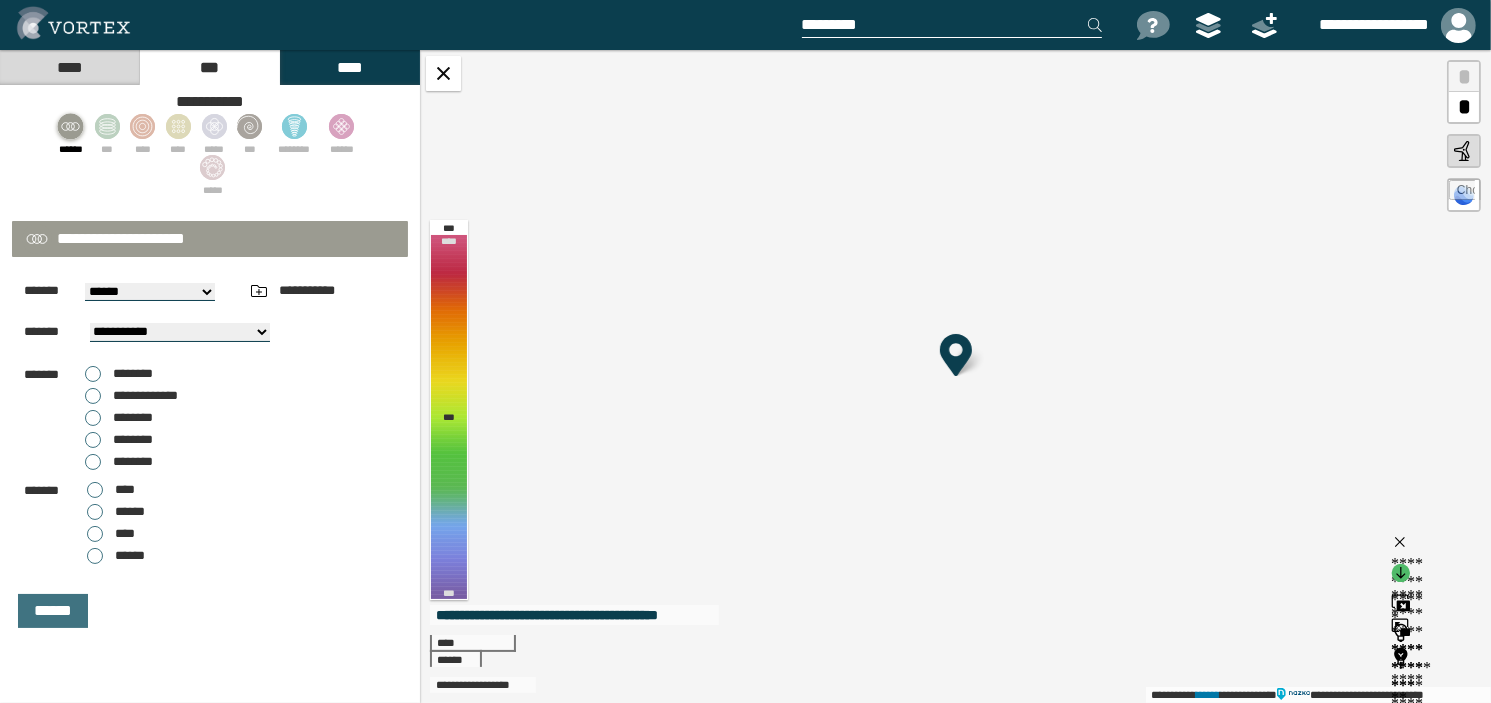 click on "******" at bounding box center [116, 556] 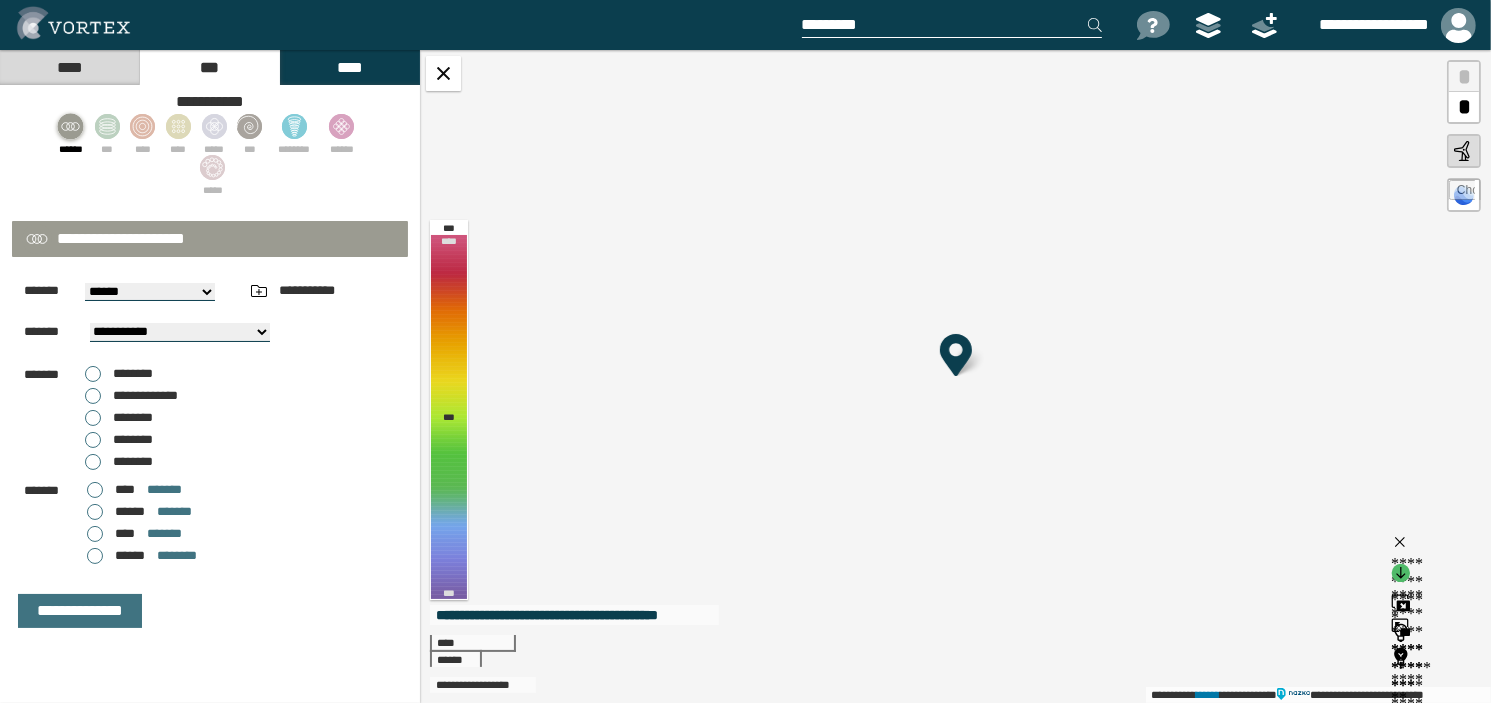 click on "**********" at bounding box center [131, 396] 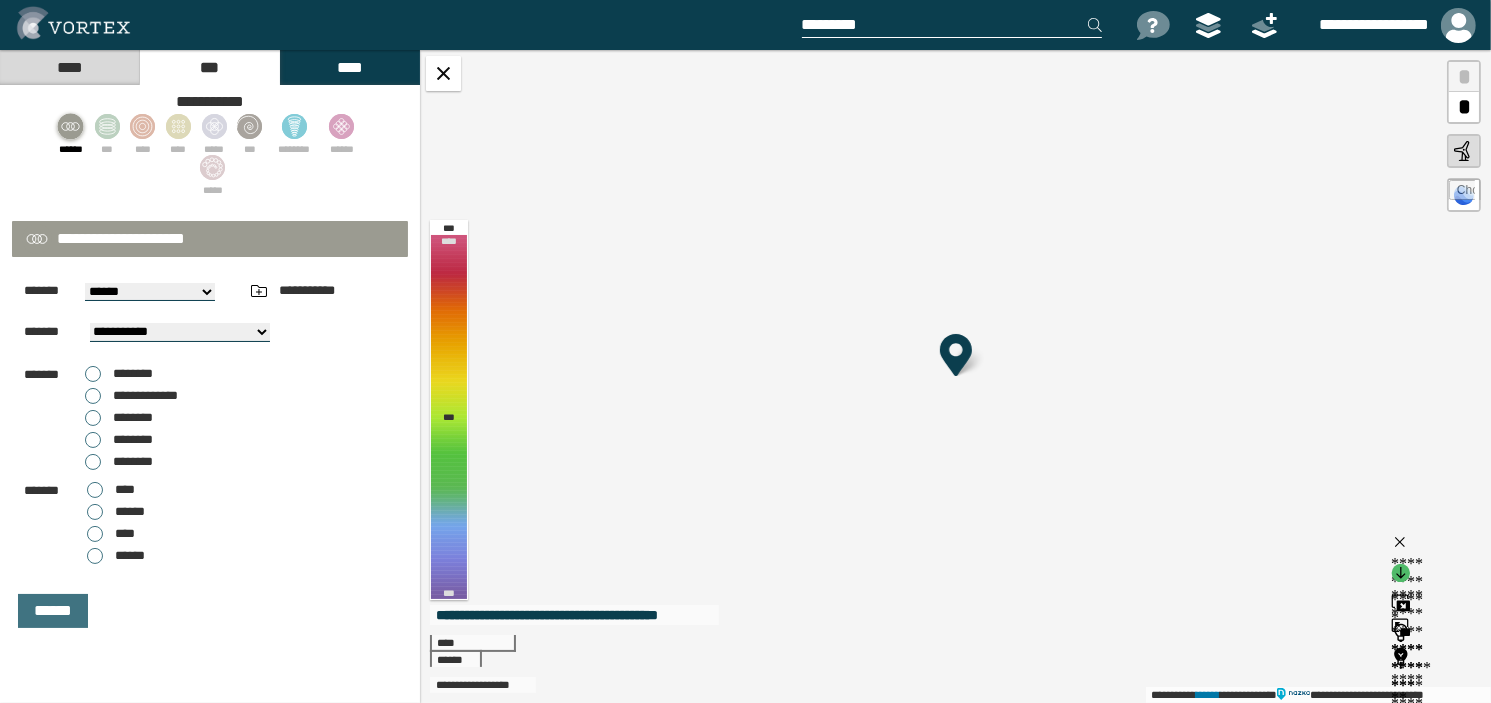 click on "********" at bounding box center (119, 462) 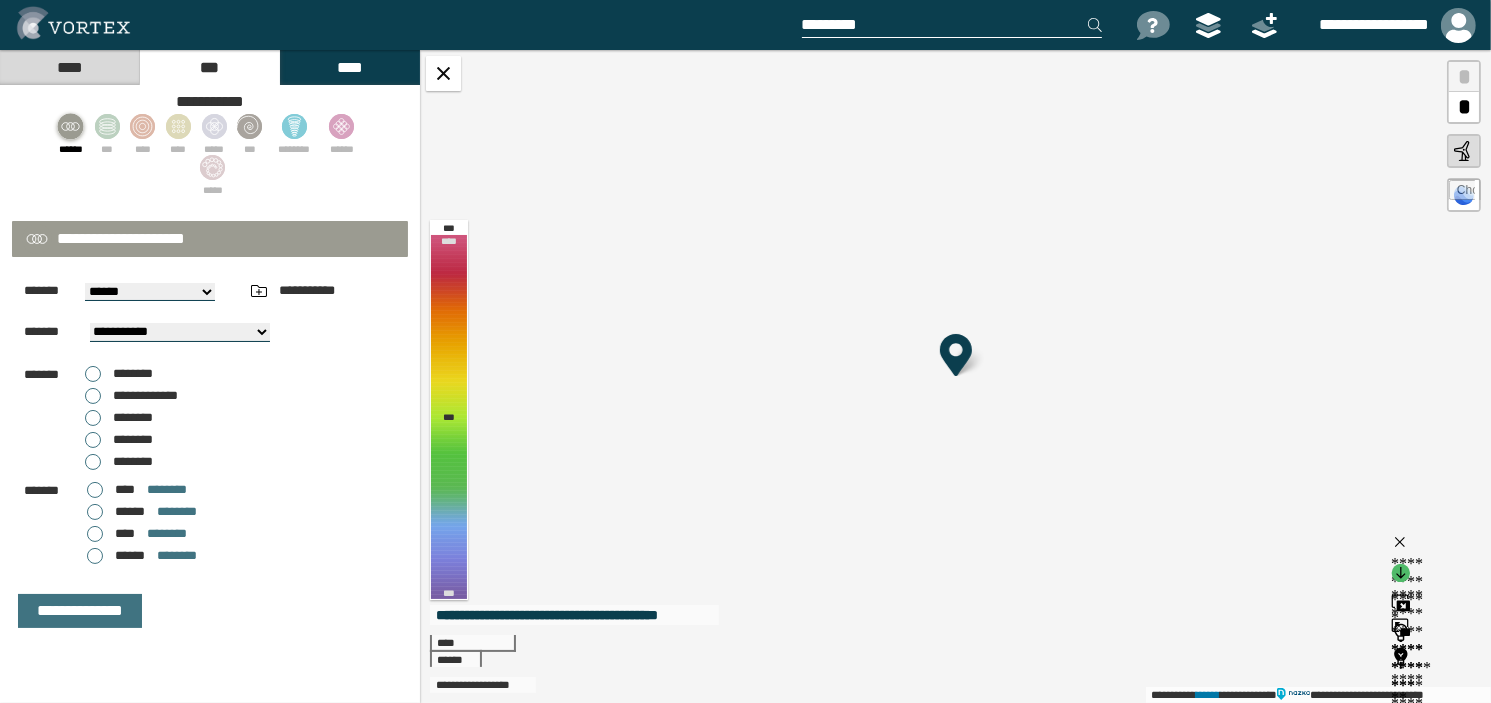 click on "**********" at bounding box center (131, 396) 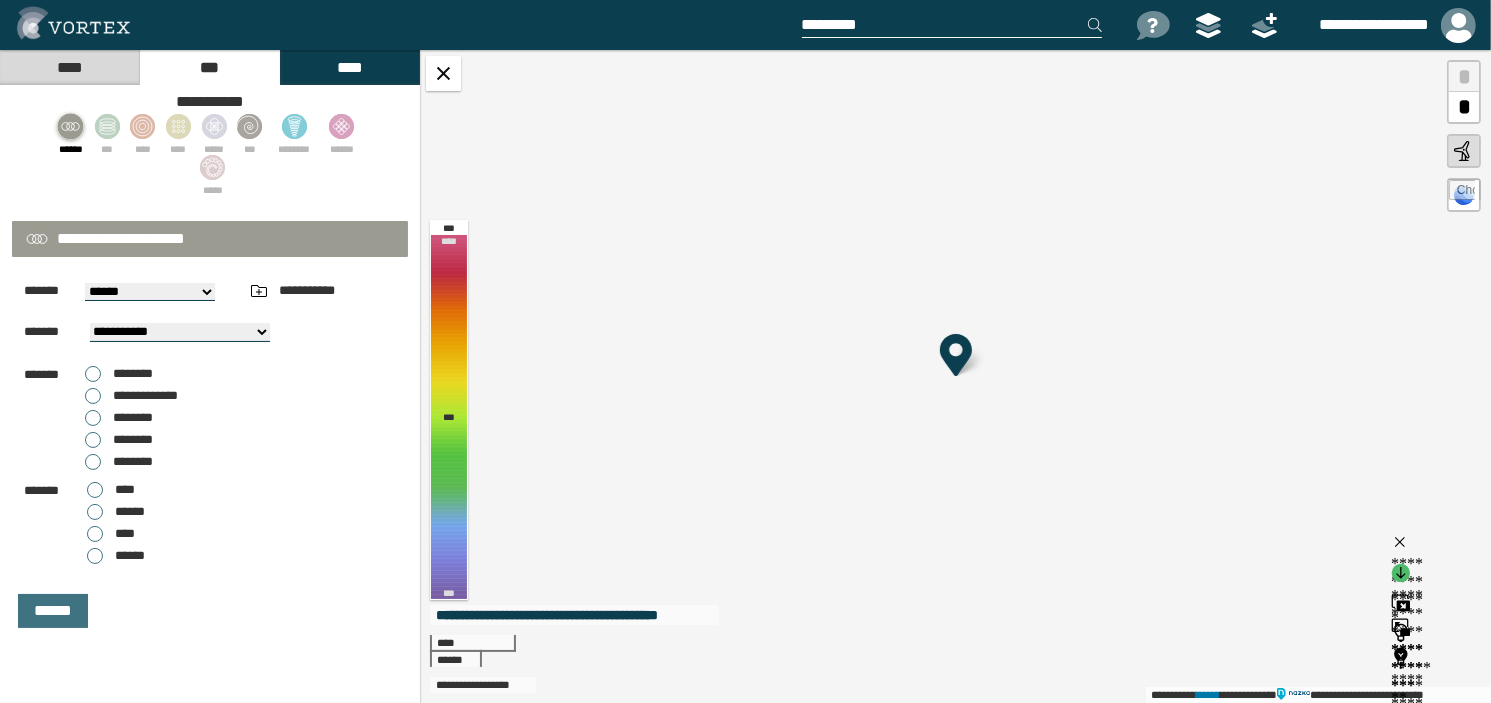 drag, startPoint x: 93, startPoint y: 411, endPoint x: 95, endPoint y: 397, distance: 14.142136 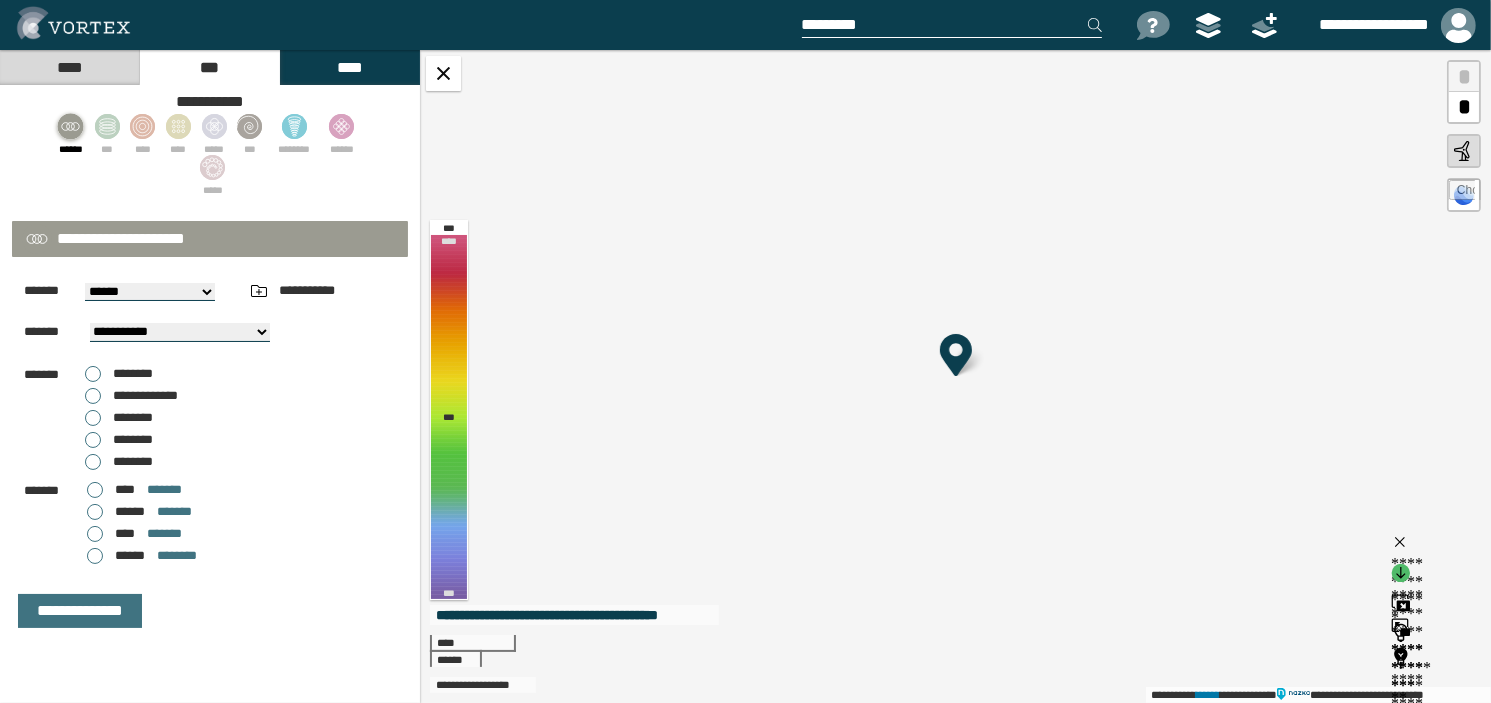 click on "**********" at bounding box center [131, 396] 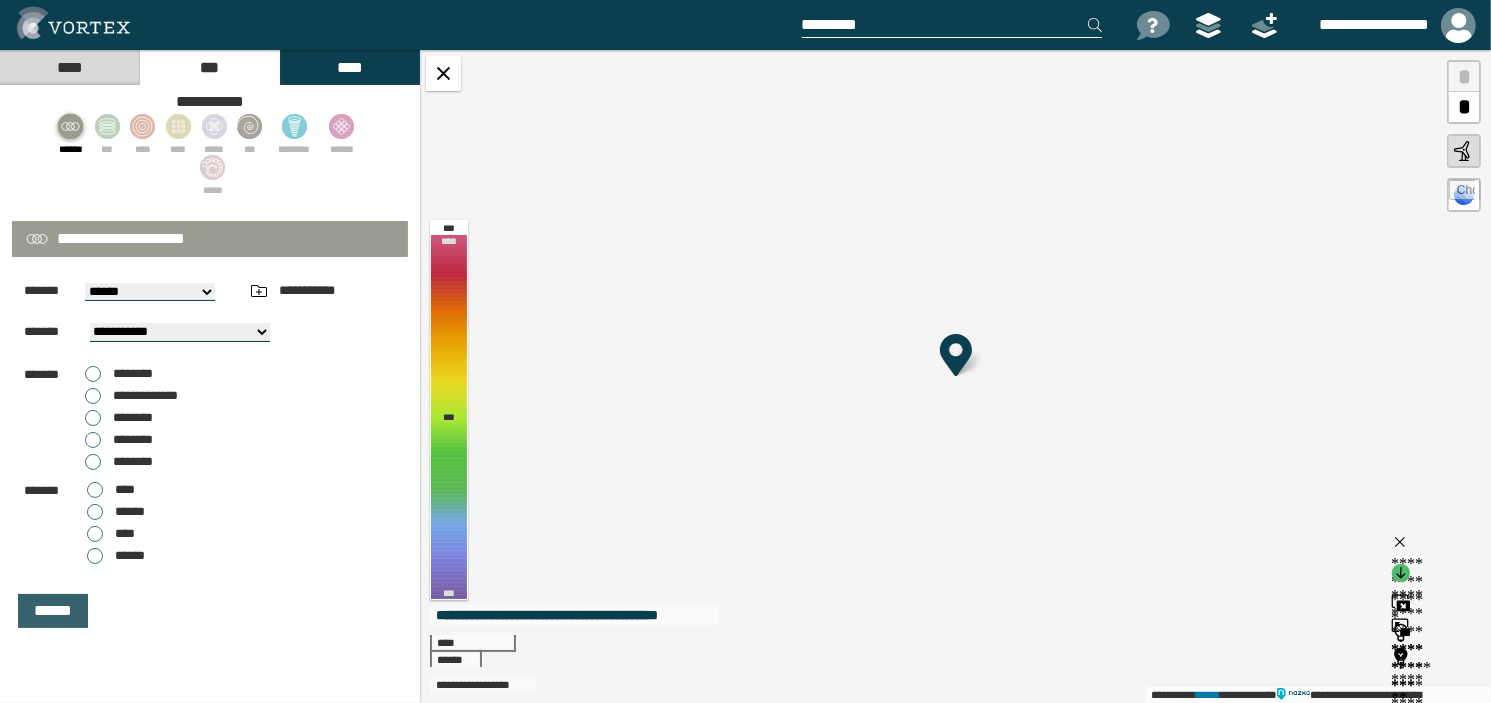 click on "******" at bounding box center [53, 611] 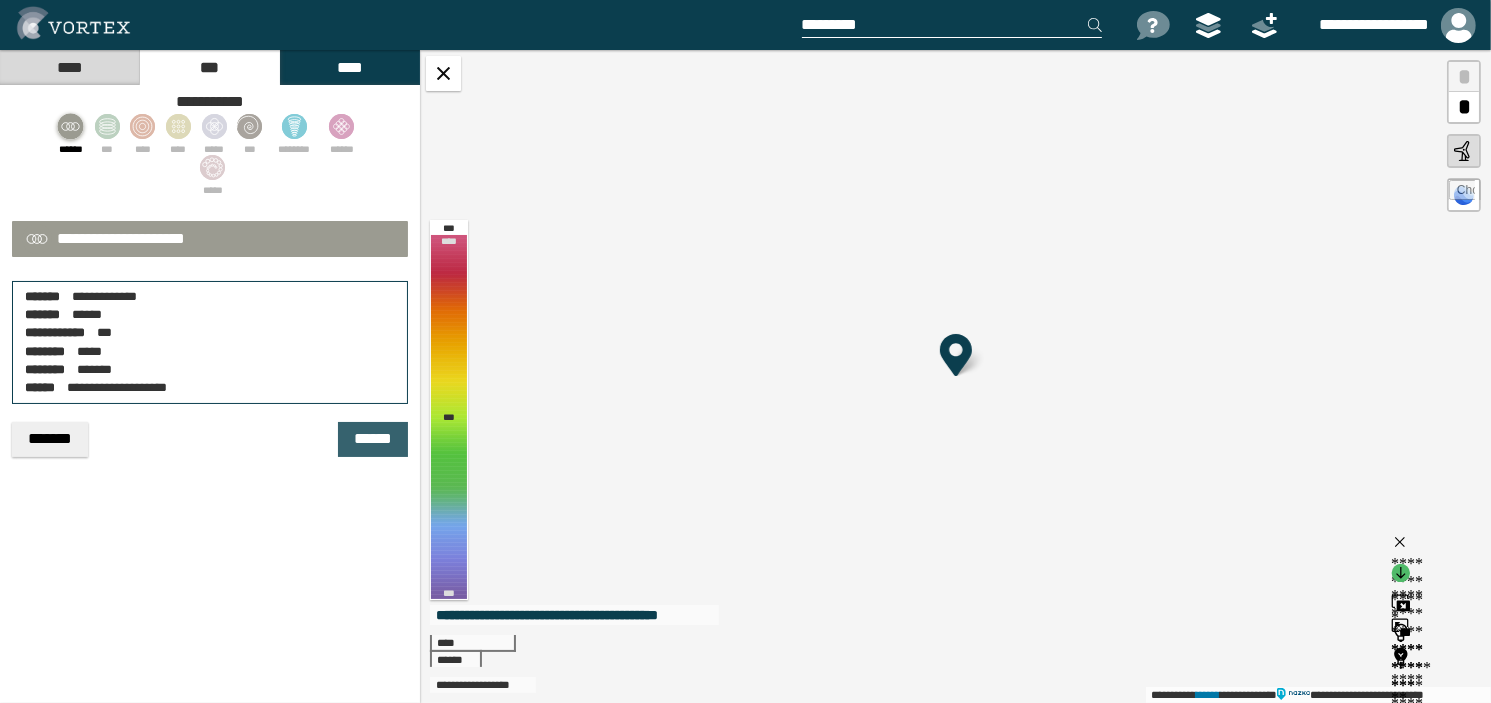 click on "******" at bounding box center (373, 439) 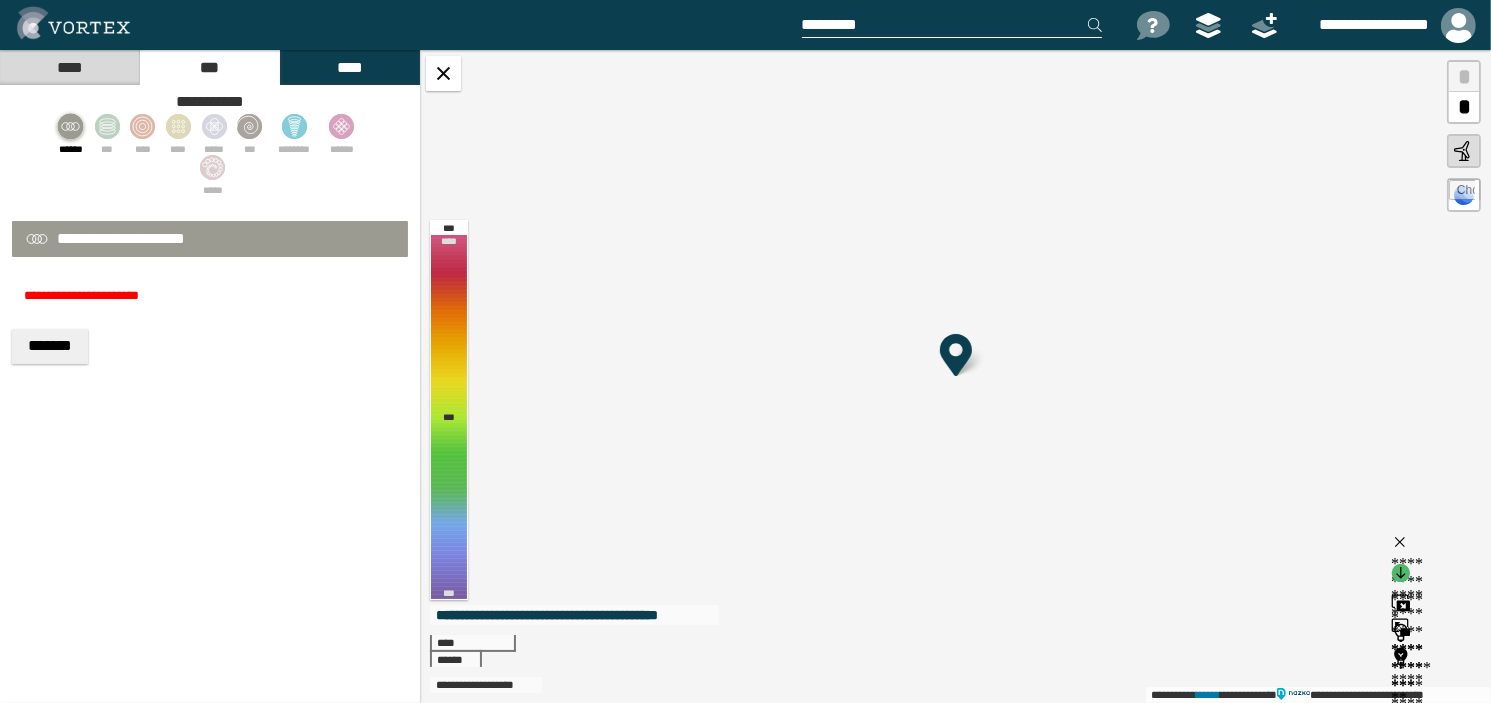click on "*******" at bounding box center (50, 346) 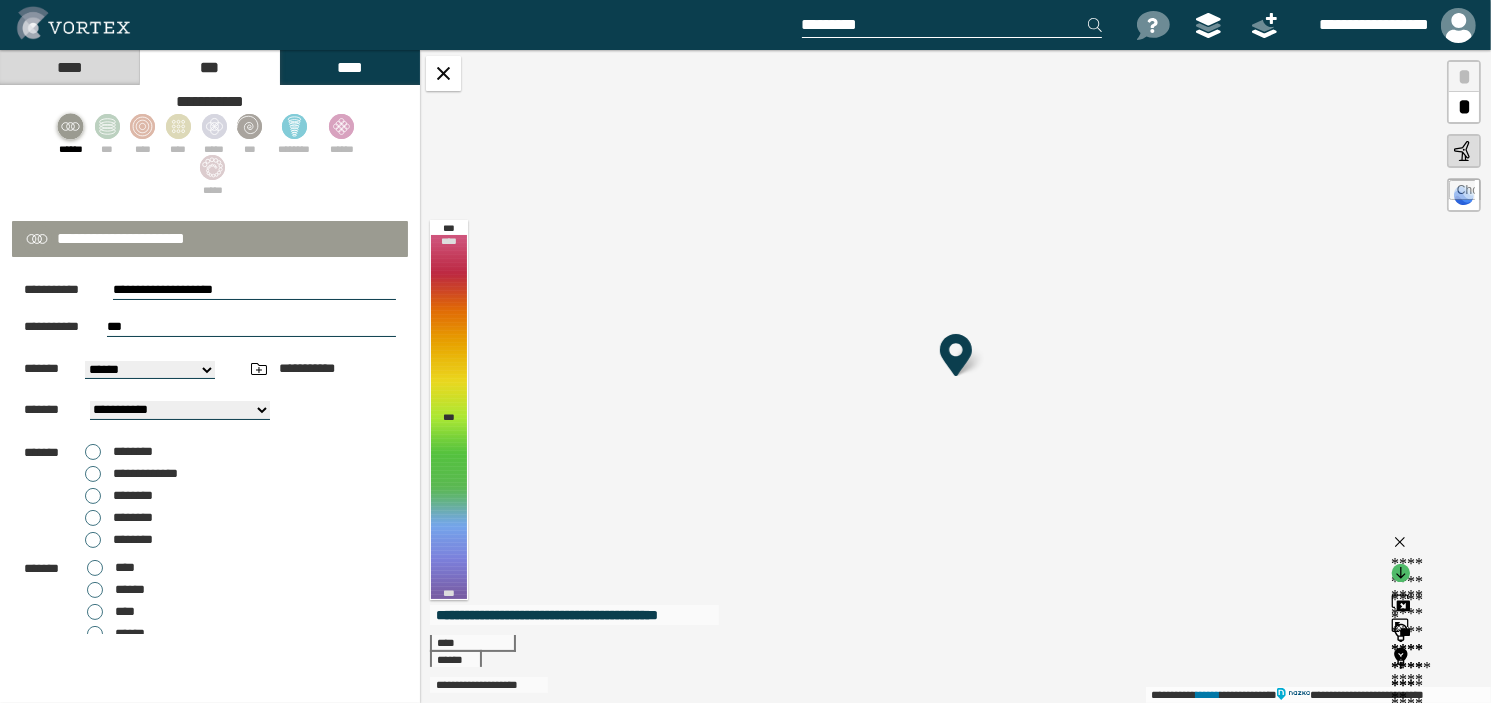 drag, startPoint x: 248, startPoint y: 283, endPoint x: 0, endPoint y: 290, distance: 248.09877 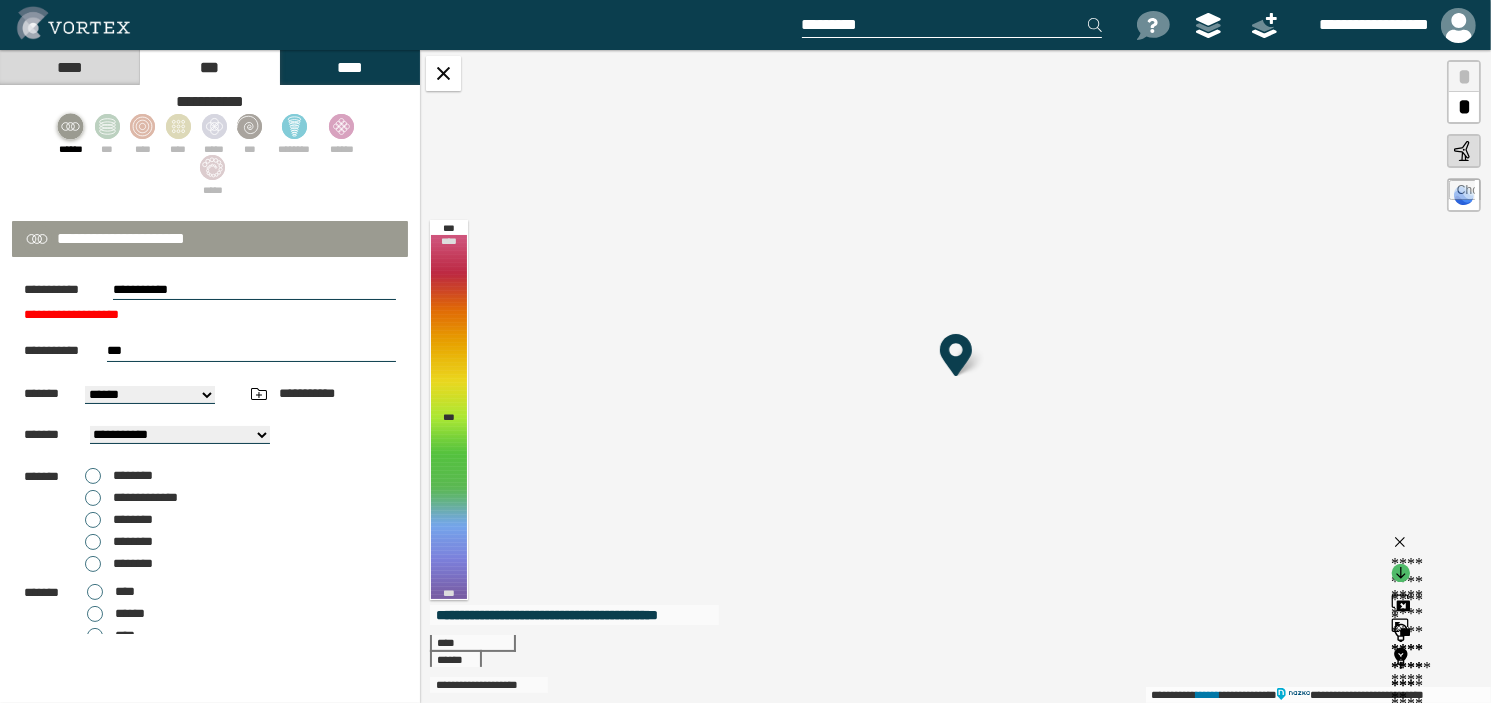 click on "**********" at bounding box center [254, 290] 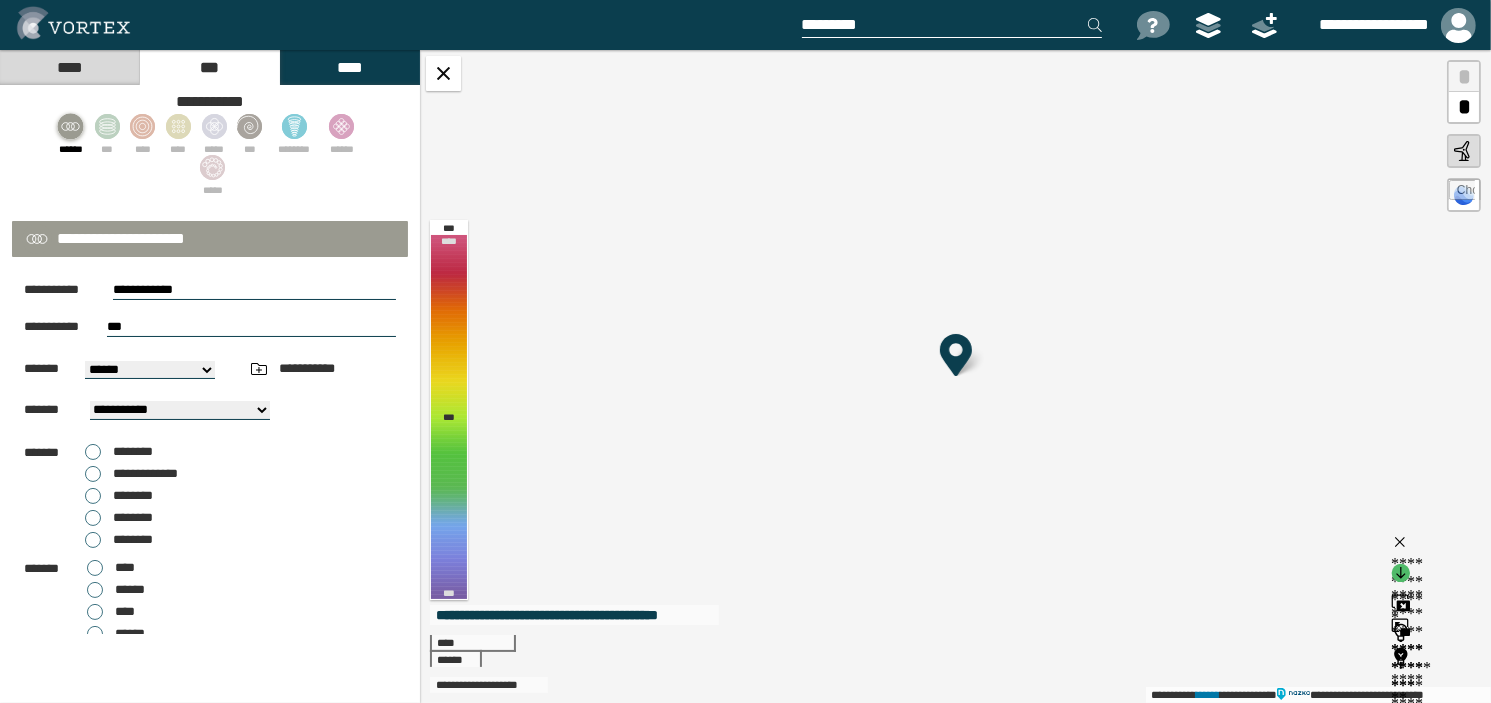 paste on "**********" 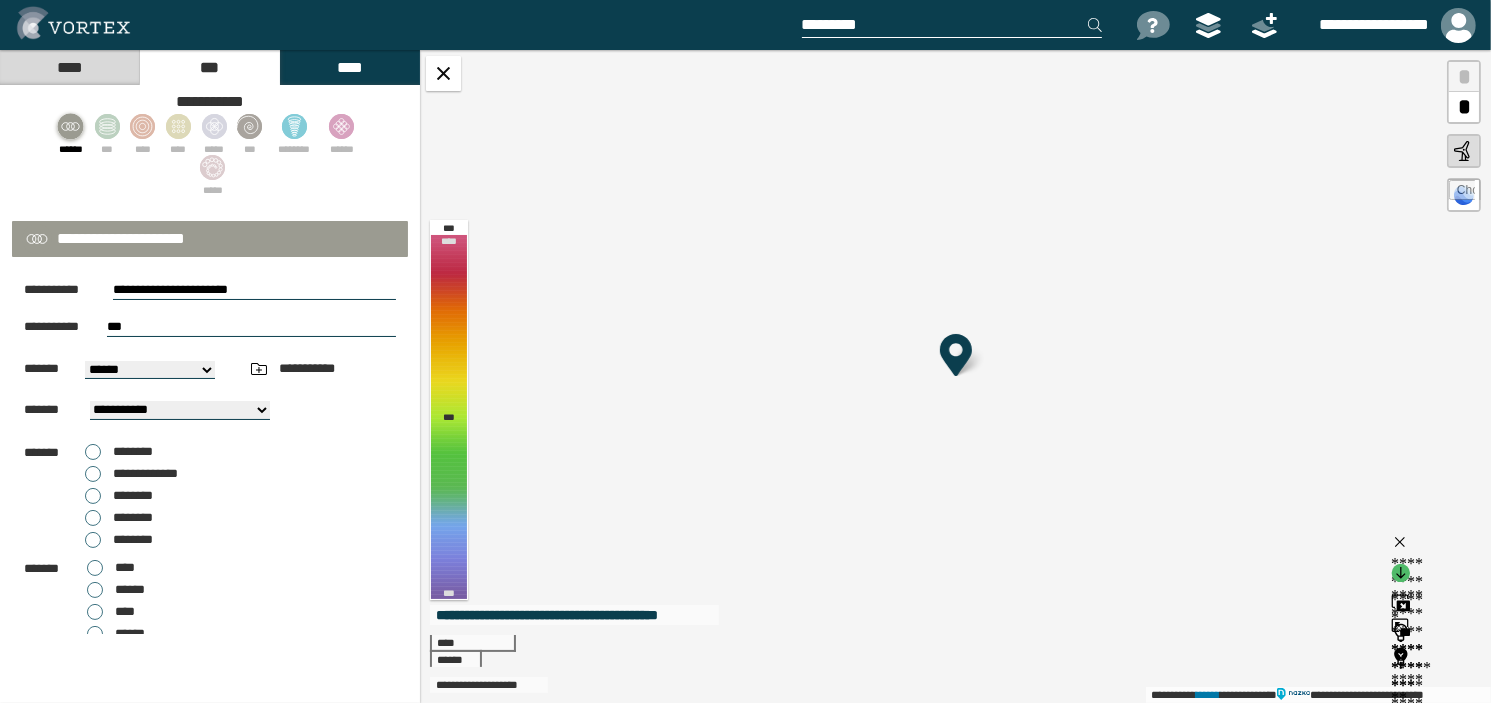 type on "**********" 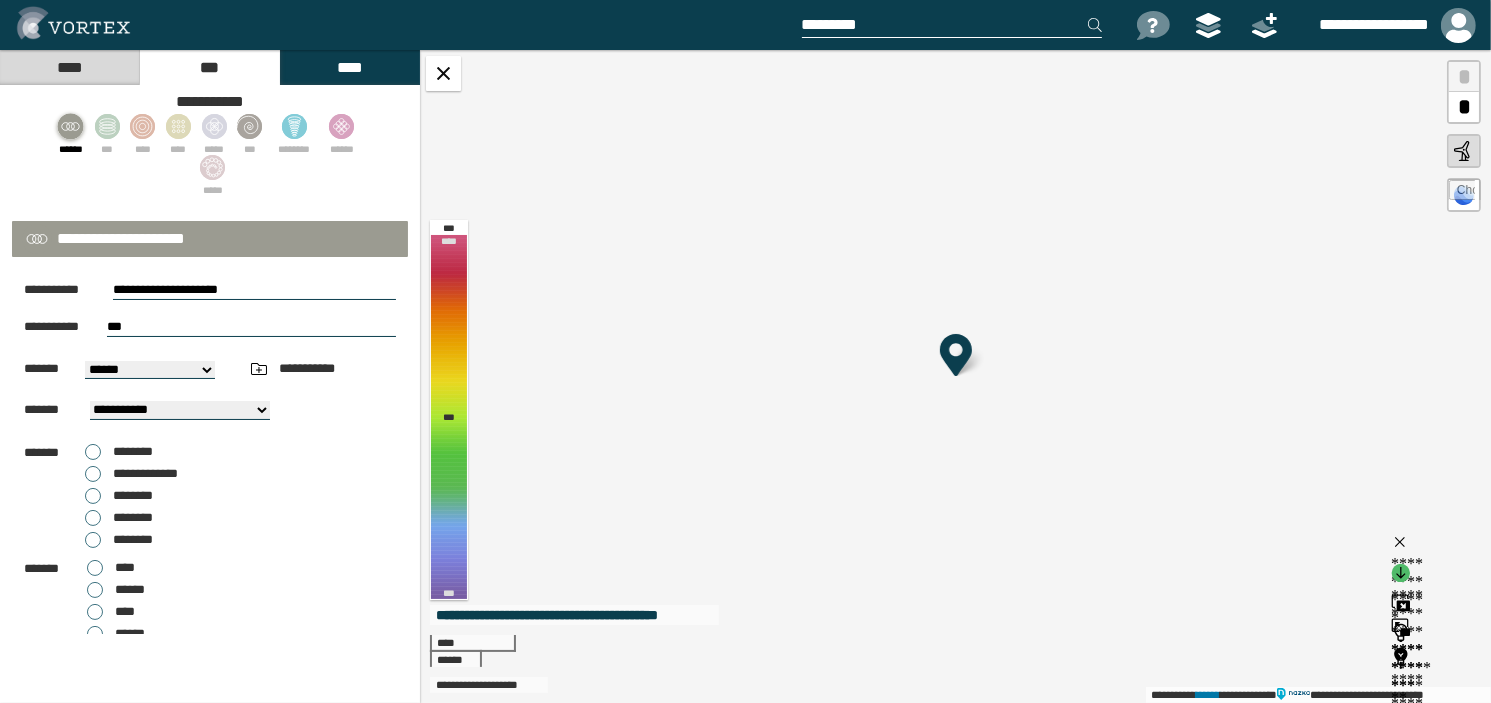 click on "***" at bounding box center [251, 327] 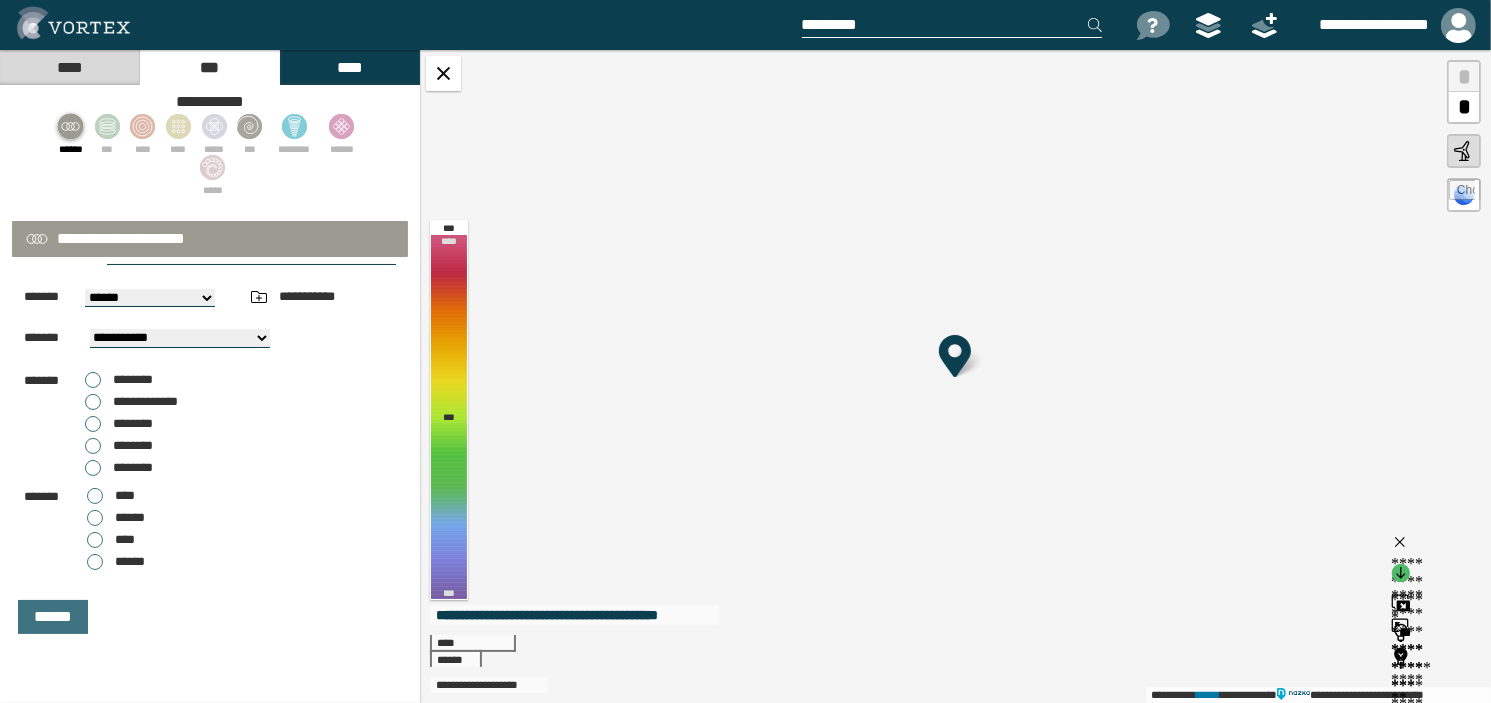 scroll, scrollTop: 78, scrollLeft: 0, axis: vertical 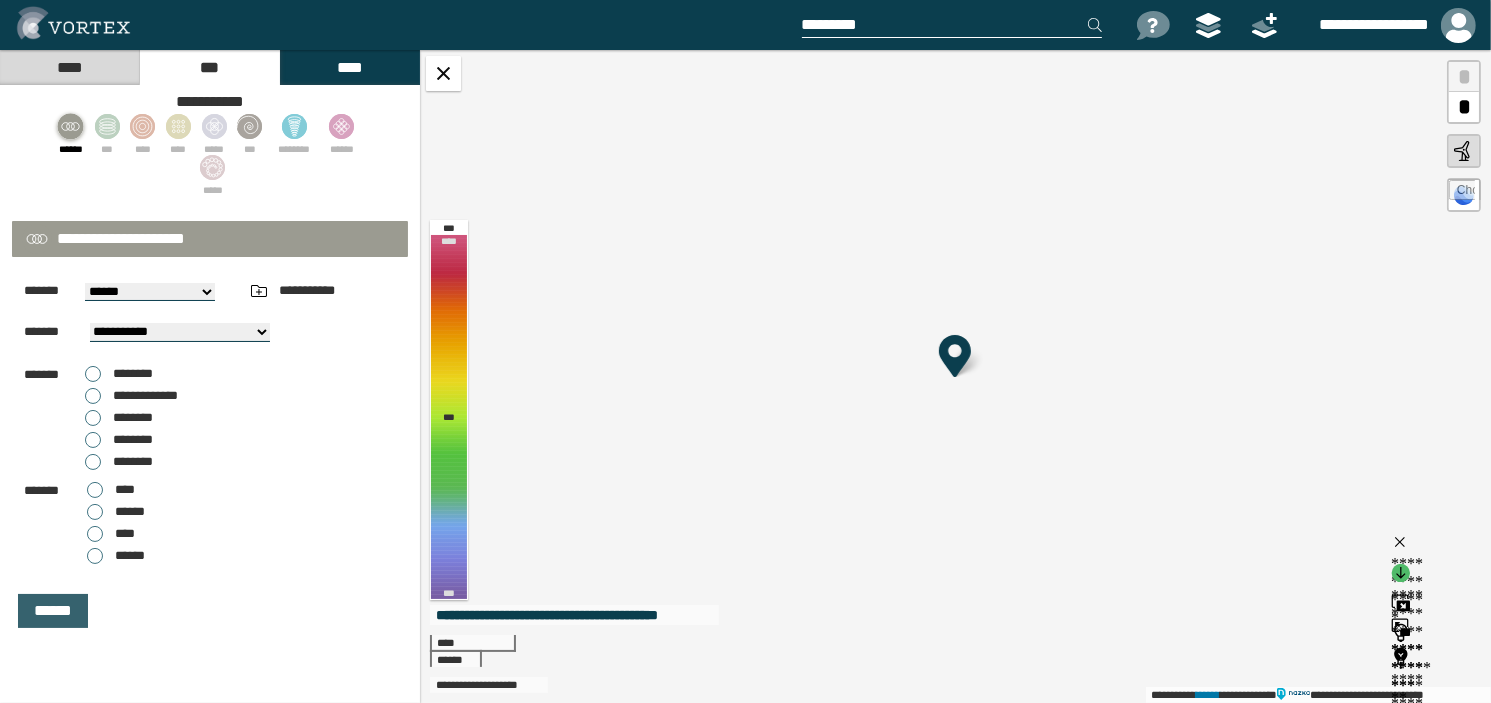 type on "***" 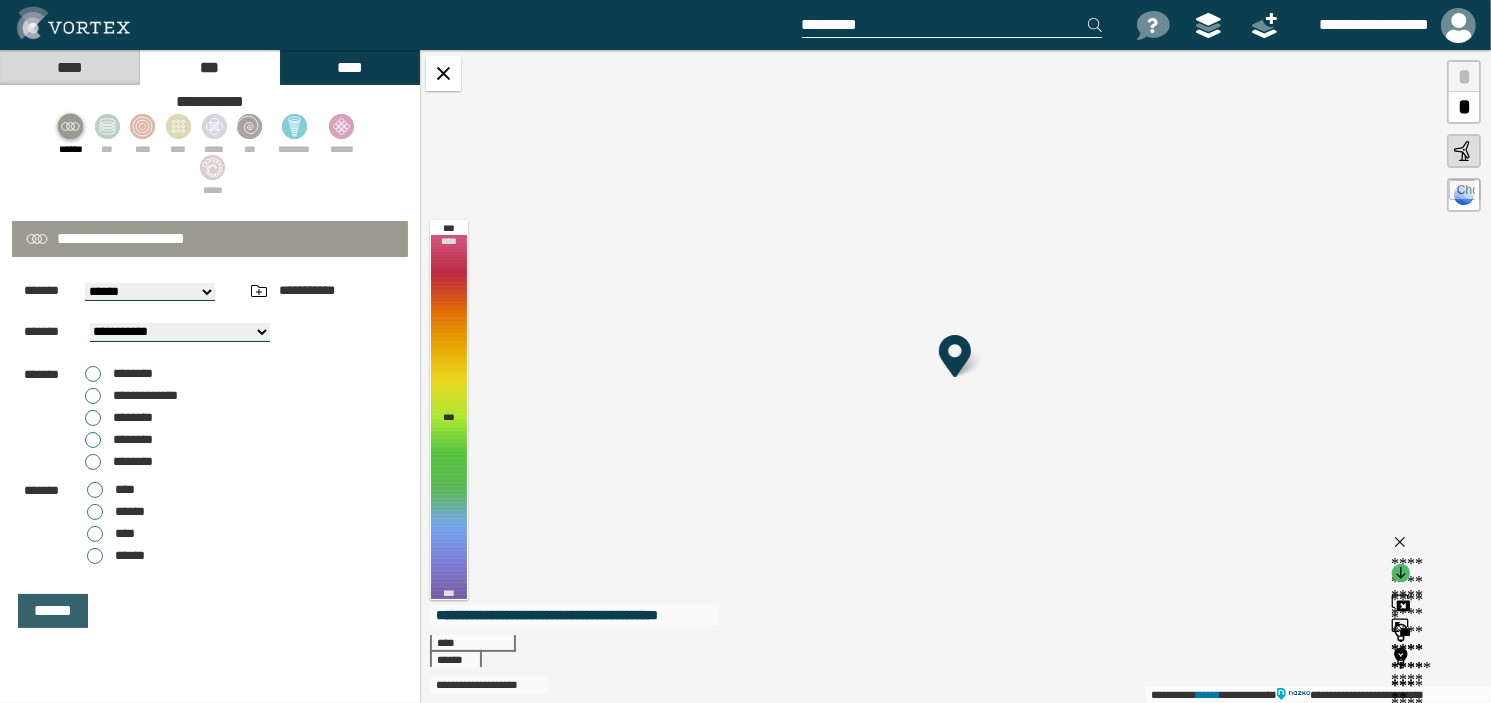 click on "******" at bounding box center (53, 611) 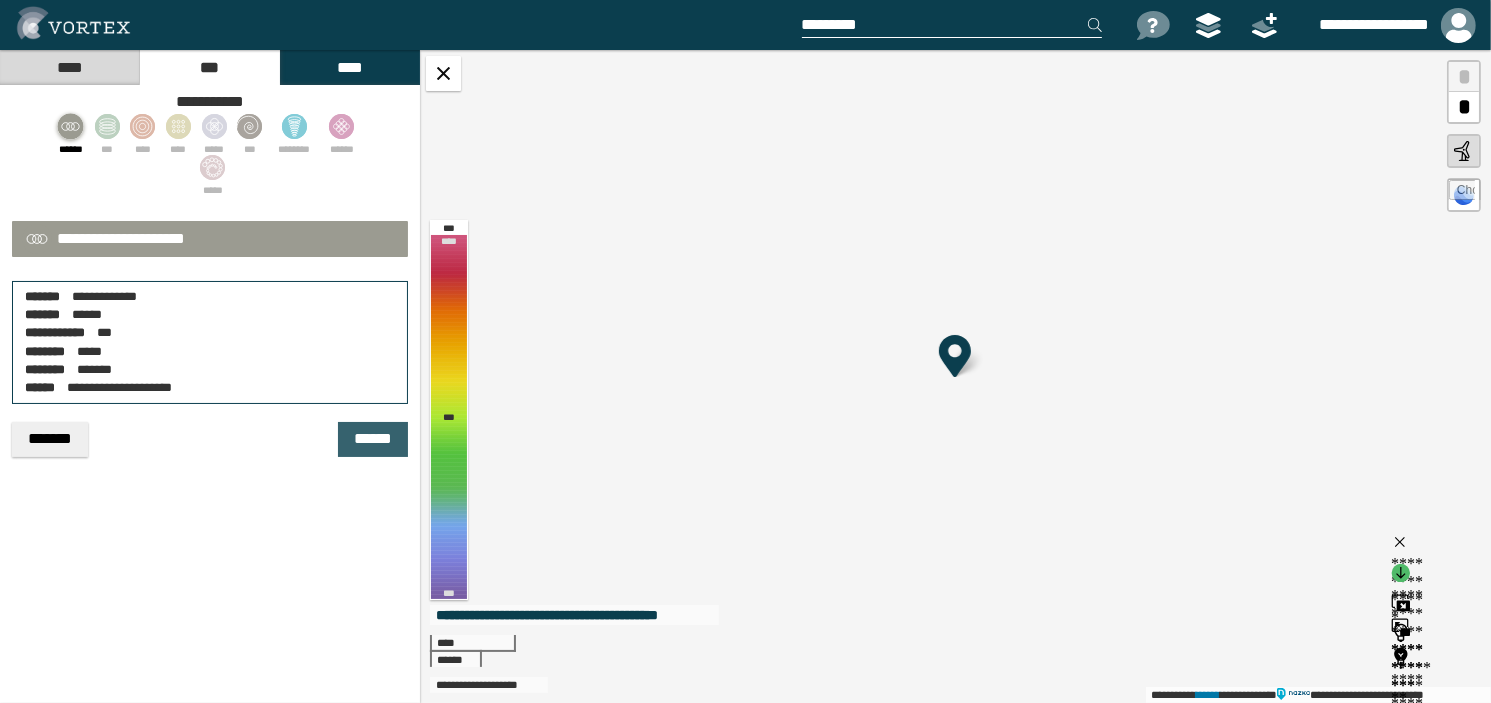 click on "******" at bounding box center [373, 439] 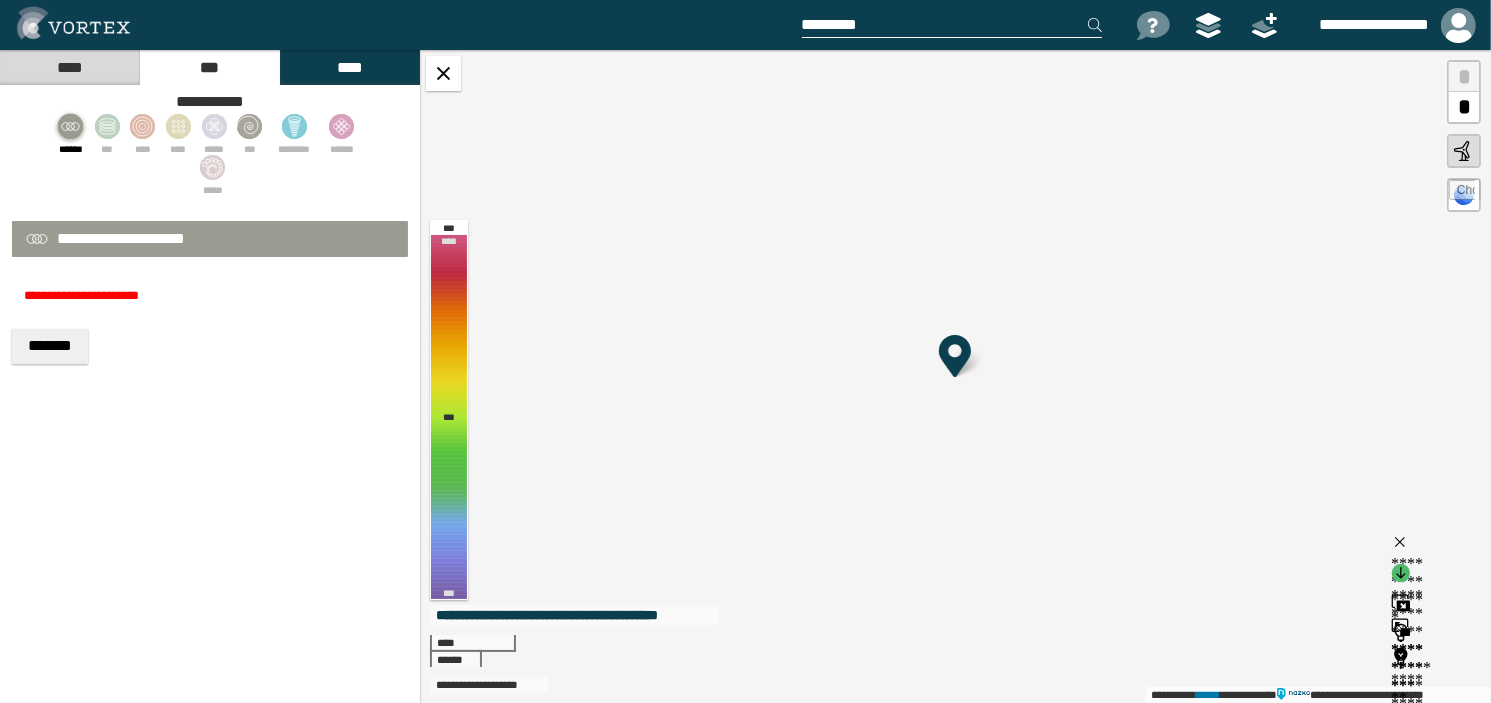 click on "*******" at bounding box center (50, 346) 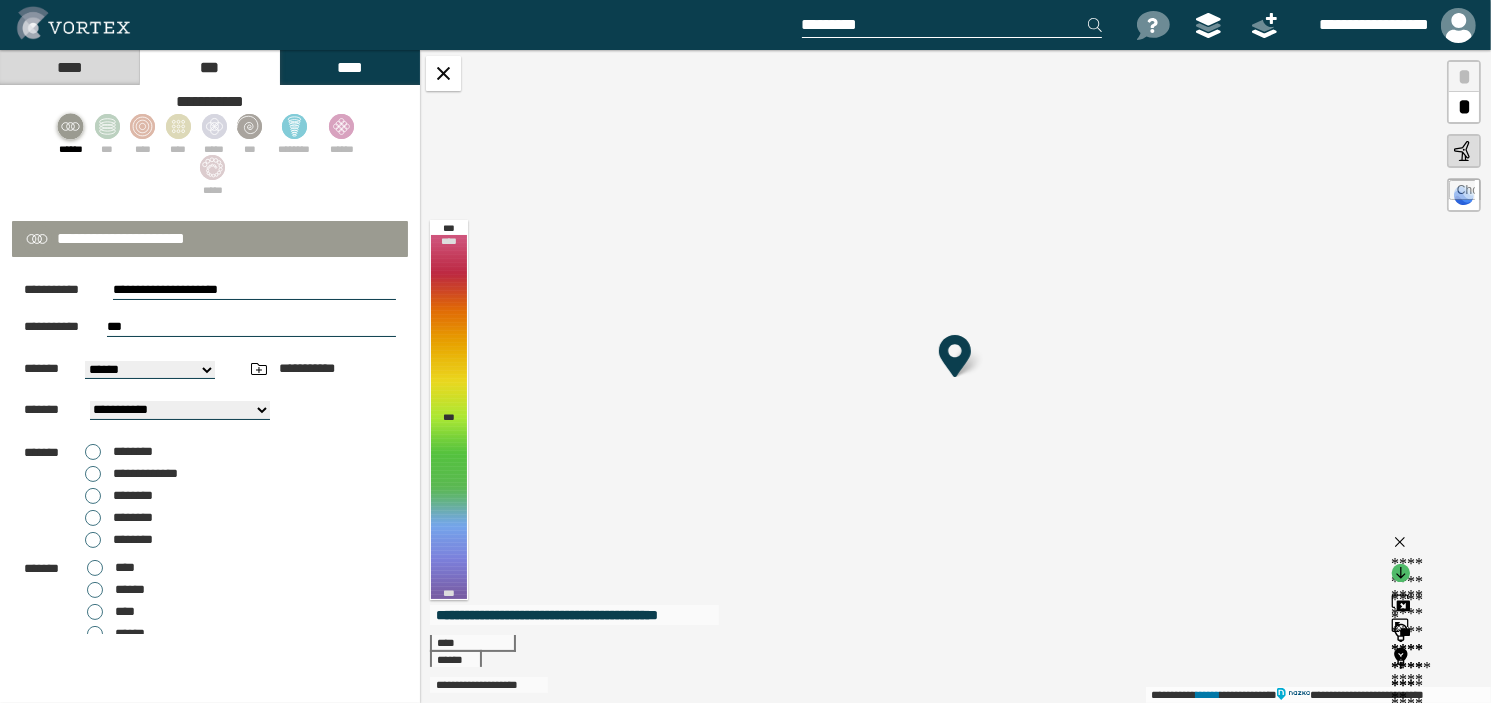 drag, startPoint x: 277, startPoint y: 279, endPoint x: 0, endPoint y: 291, distance: 277.2598 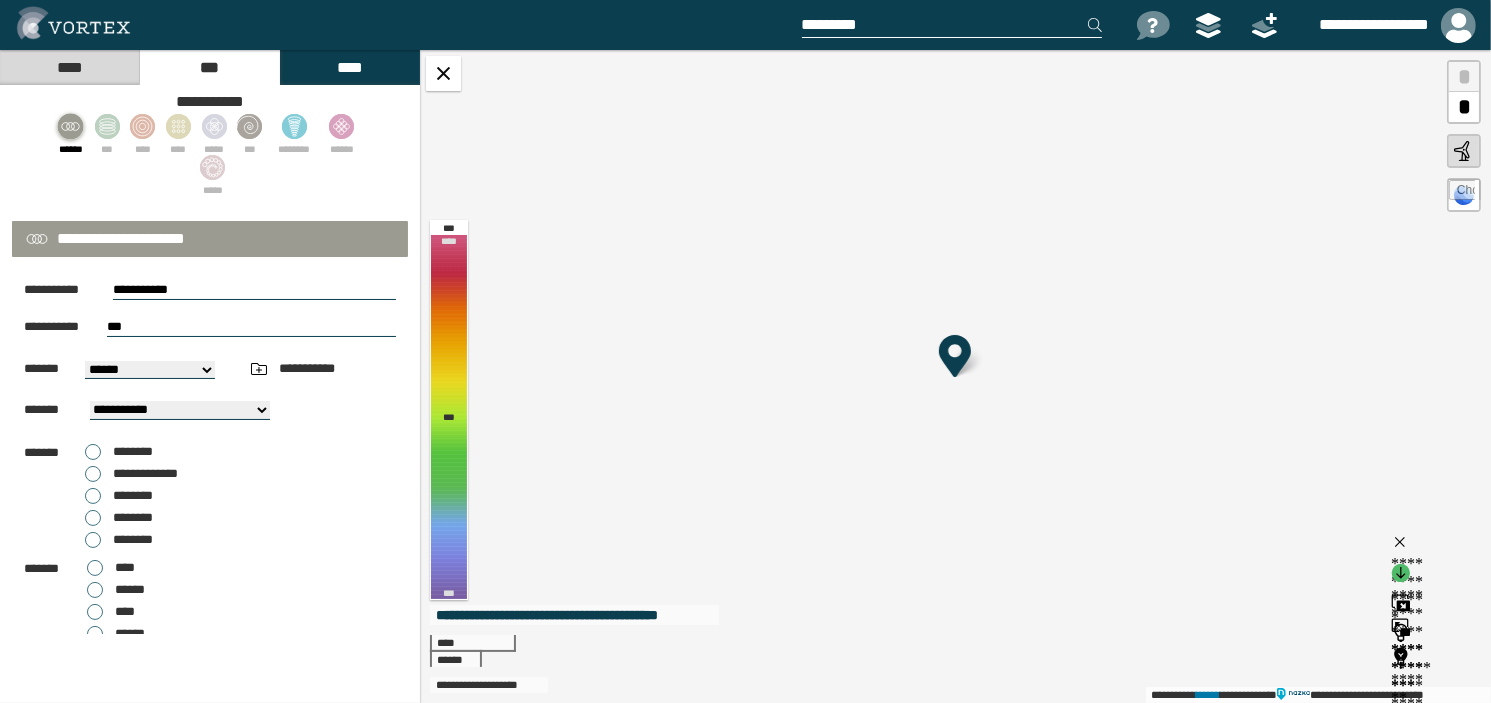 click on "**********" at bounding box center (254, 290) 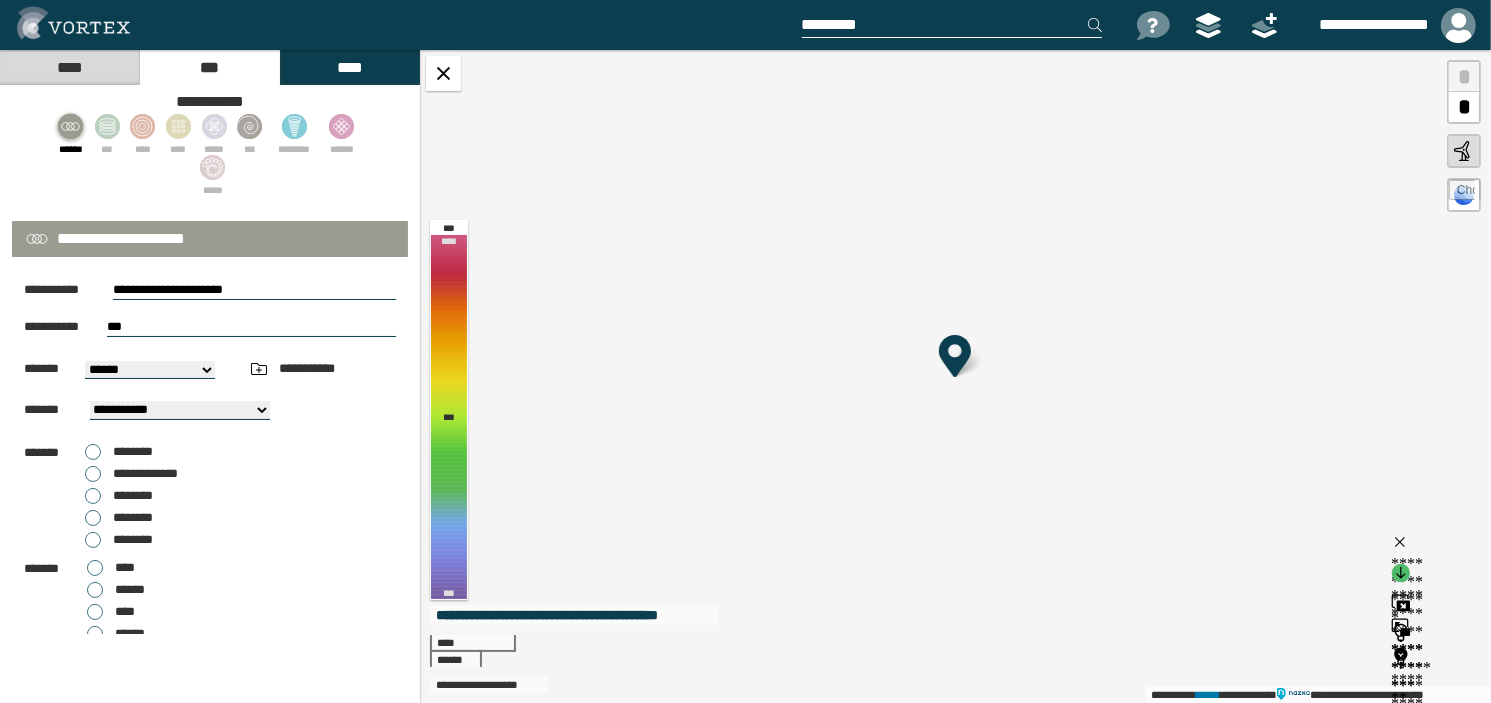click on "**********" at bounding box center (254, 290) 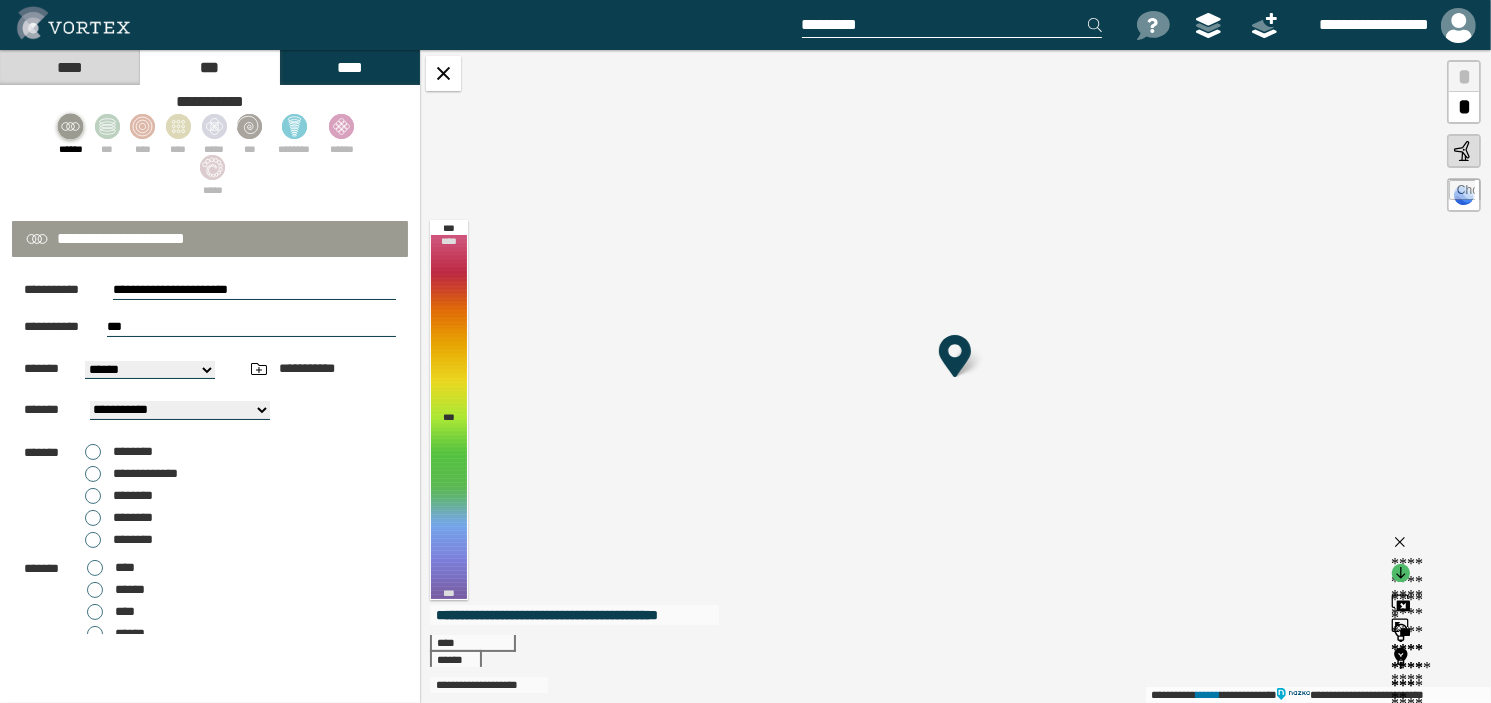type on "**********" 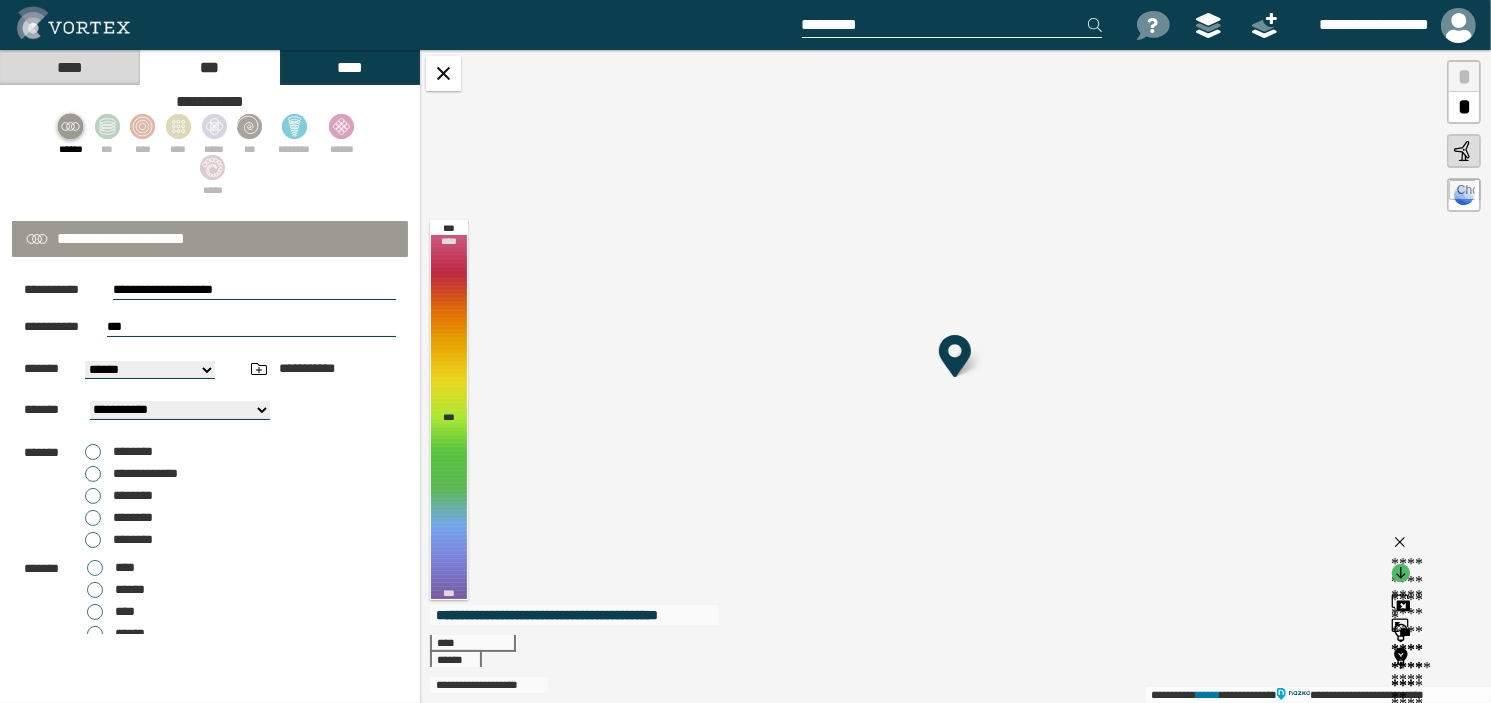 click on "***" at bounding box center (251, 327) 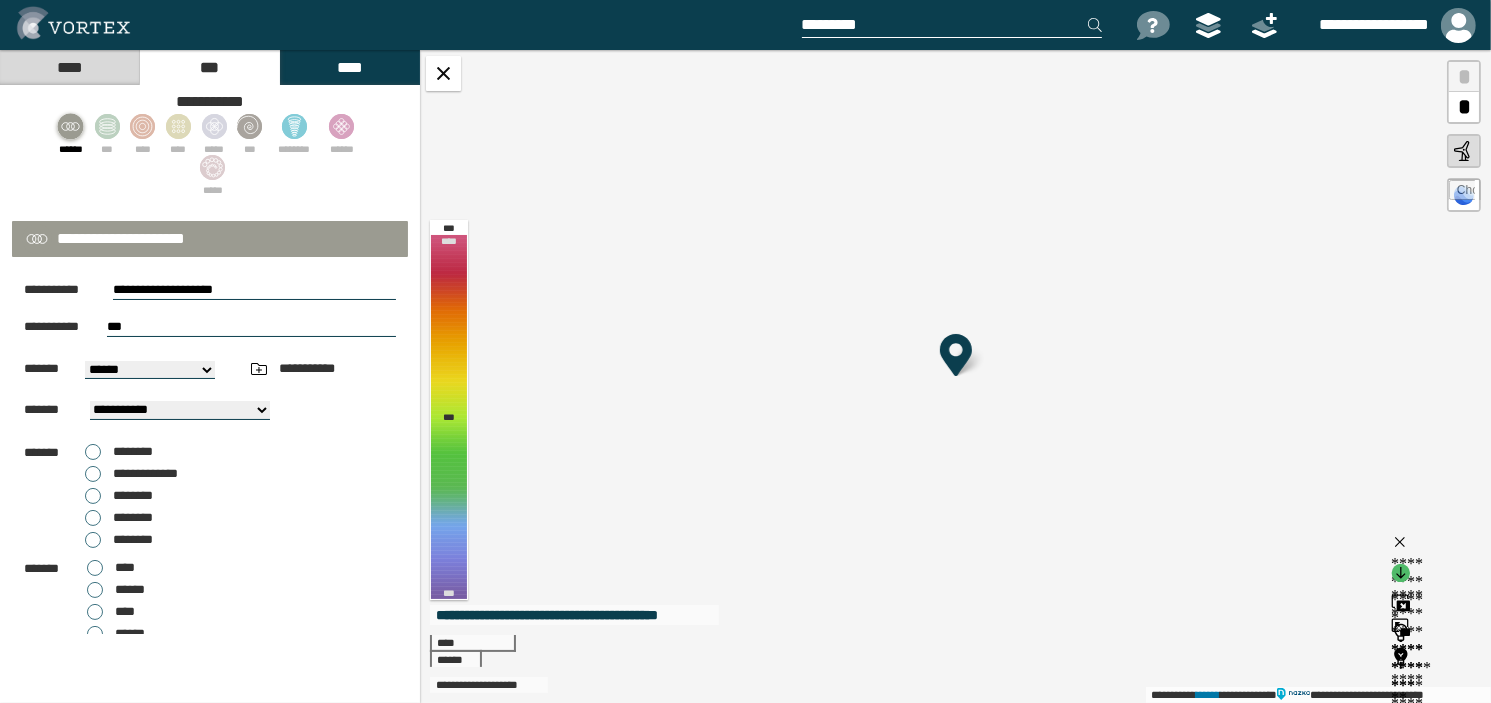 click on "***" at bounding box center (251, 327) 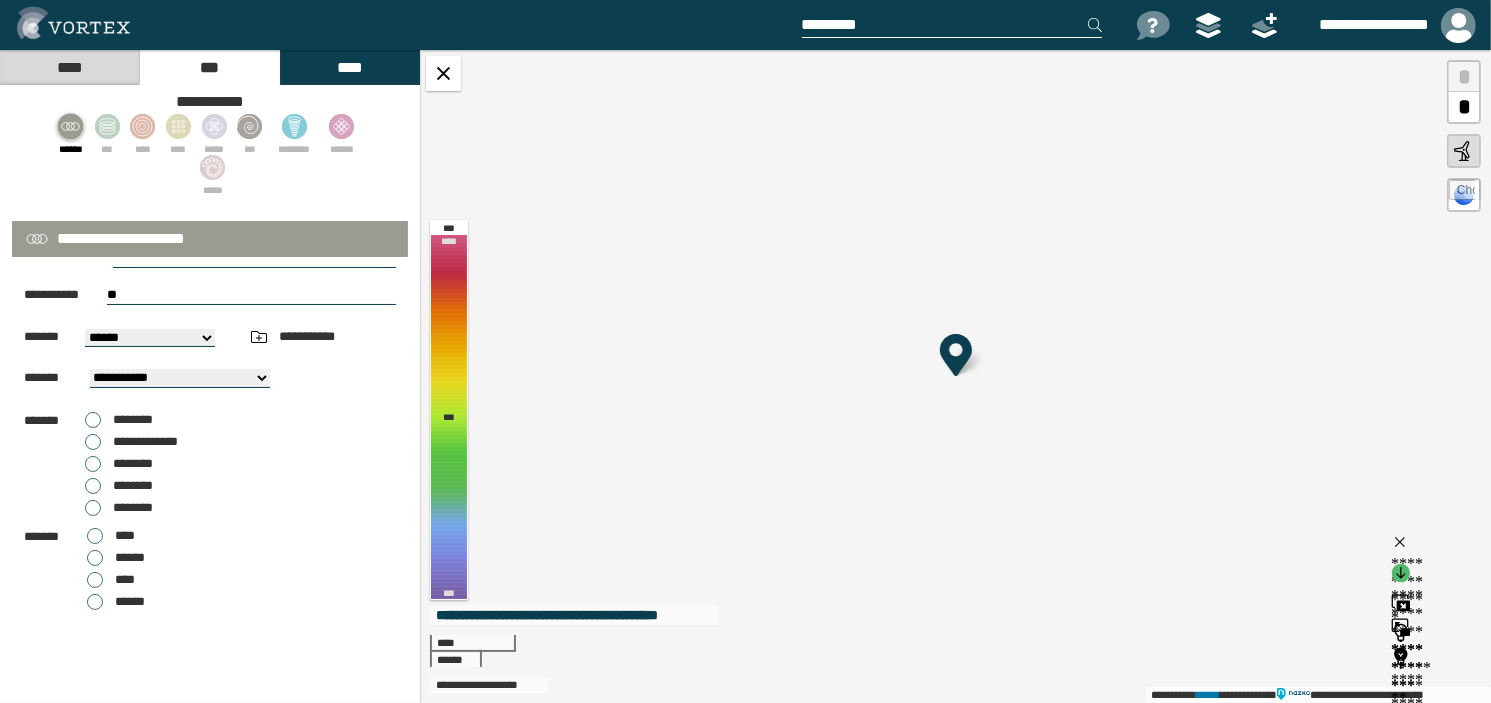 scroll, scrollTop: 78, scrollLeft: 0, axis: vertical 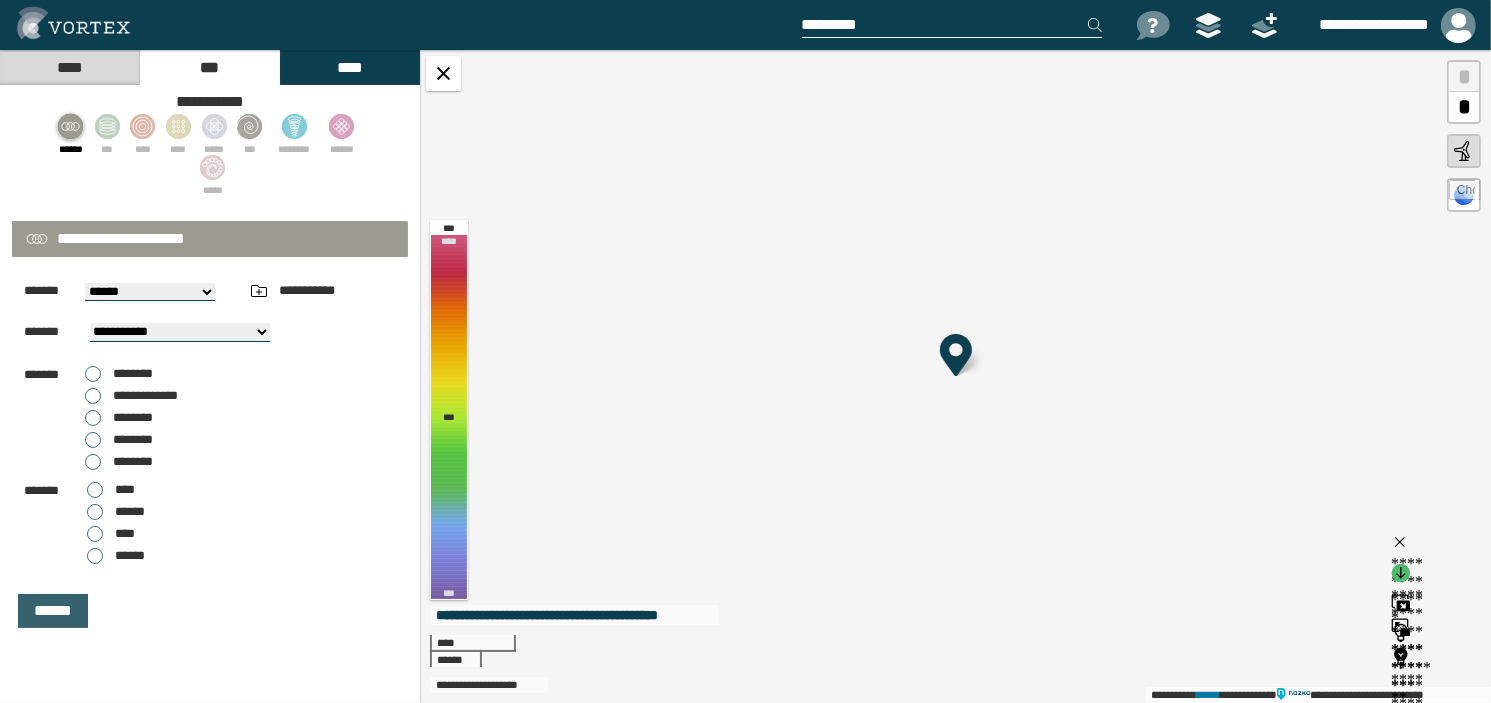 type on "**" 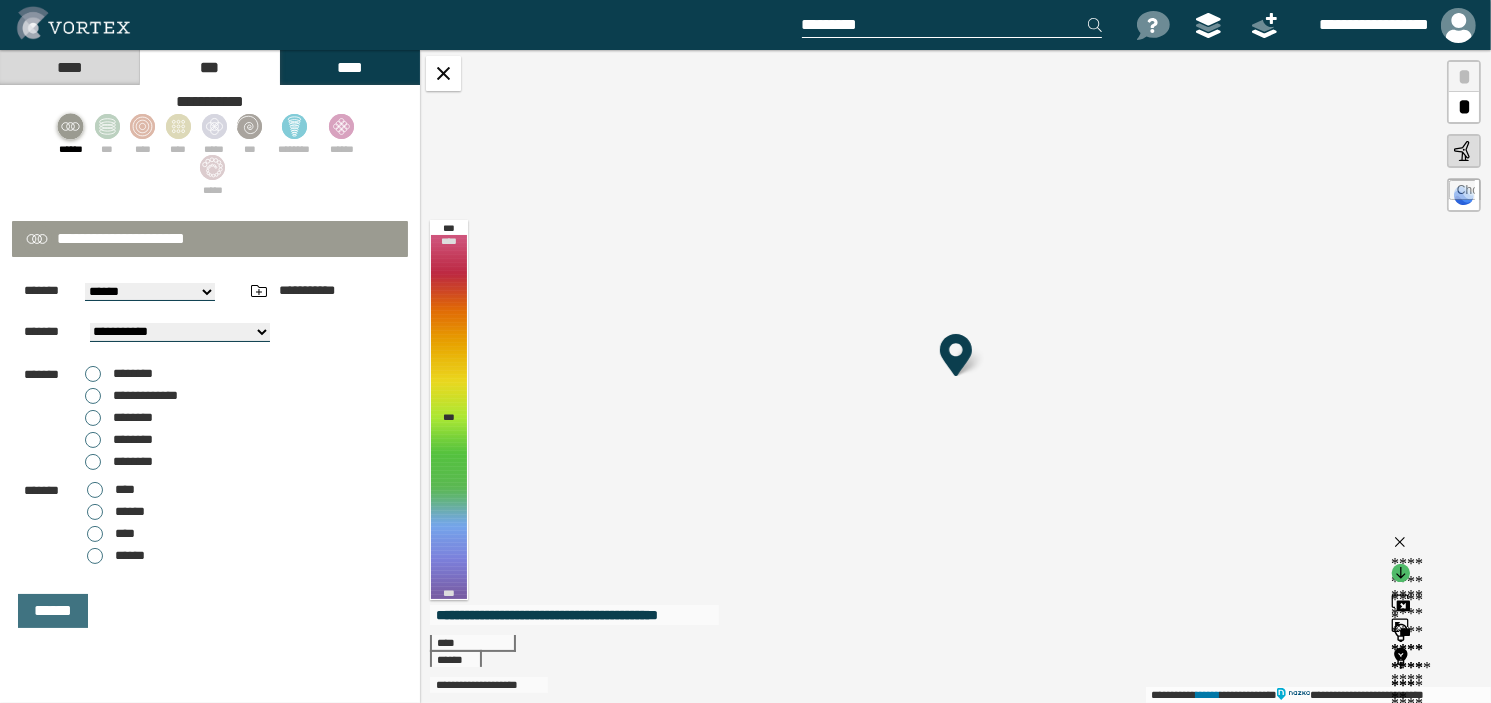 click on "******" at bounding box center [53, 611] 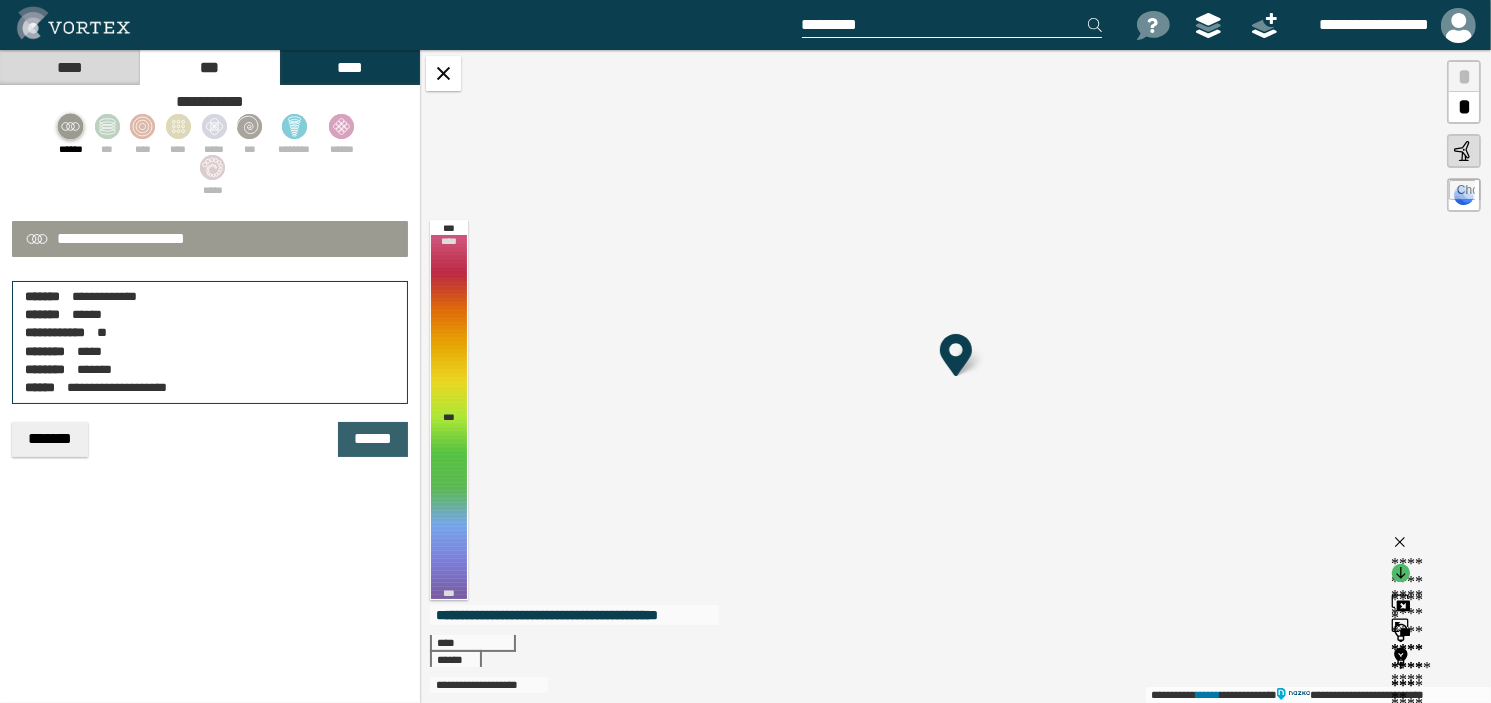 click on "******" at bounding box center [373, 439] 